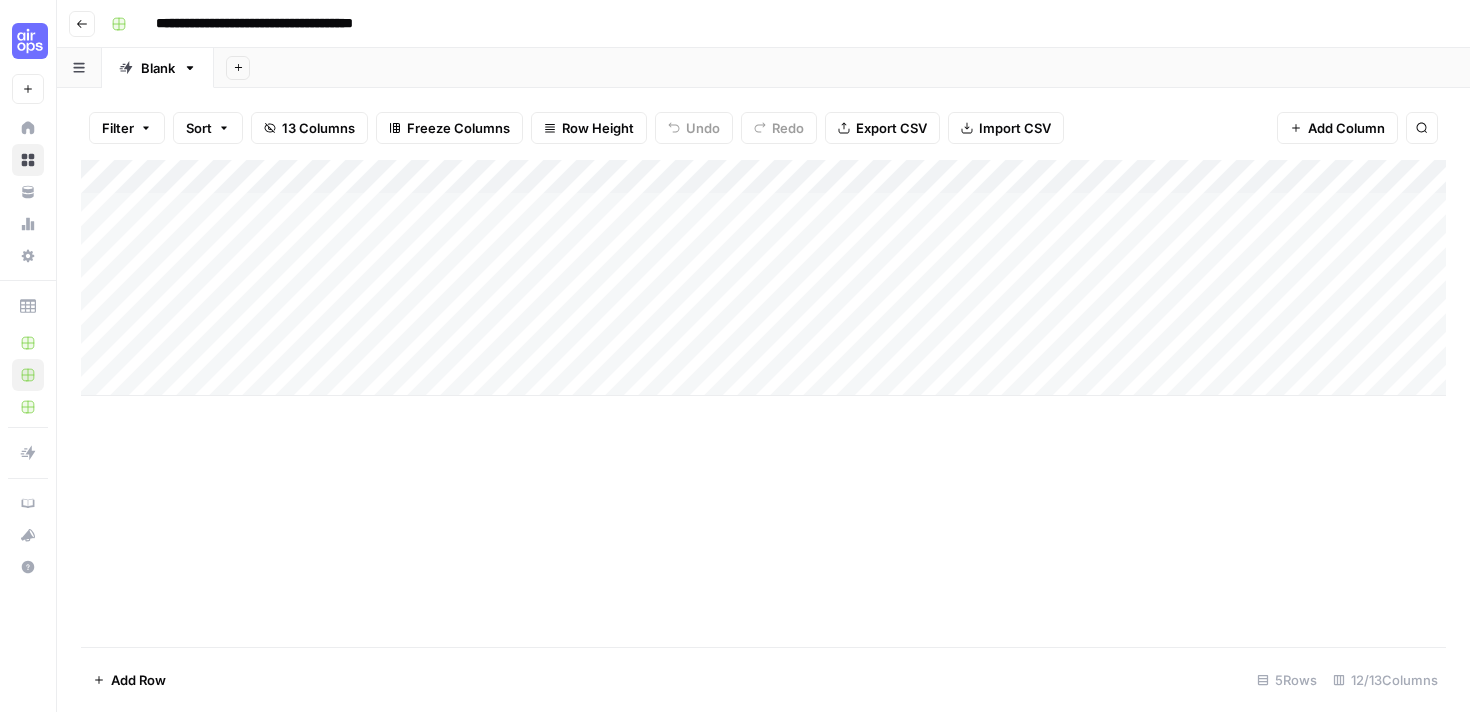 scroll, scrollTop: 0, scrollLeft: 0, axis: both 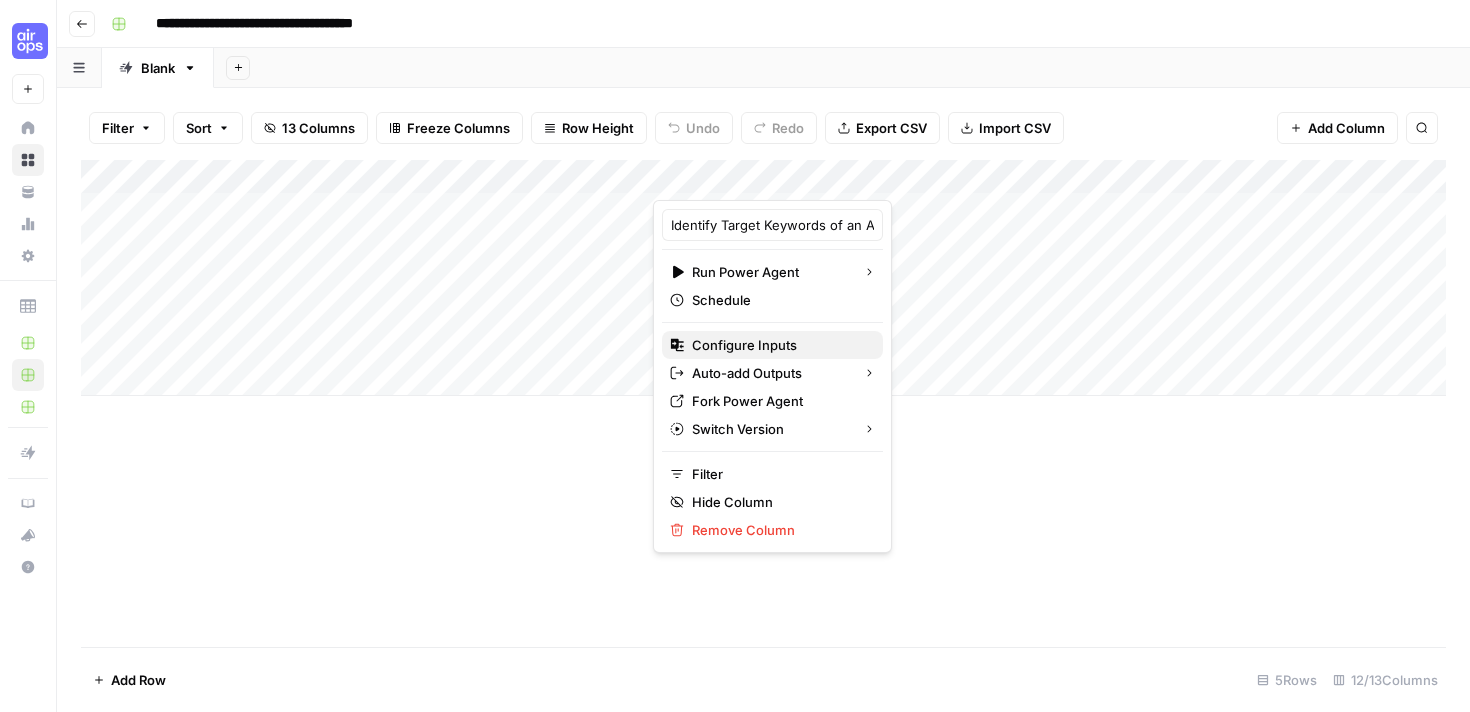 click on "Configure Inputs" at bounding box center [779, 345] 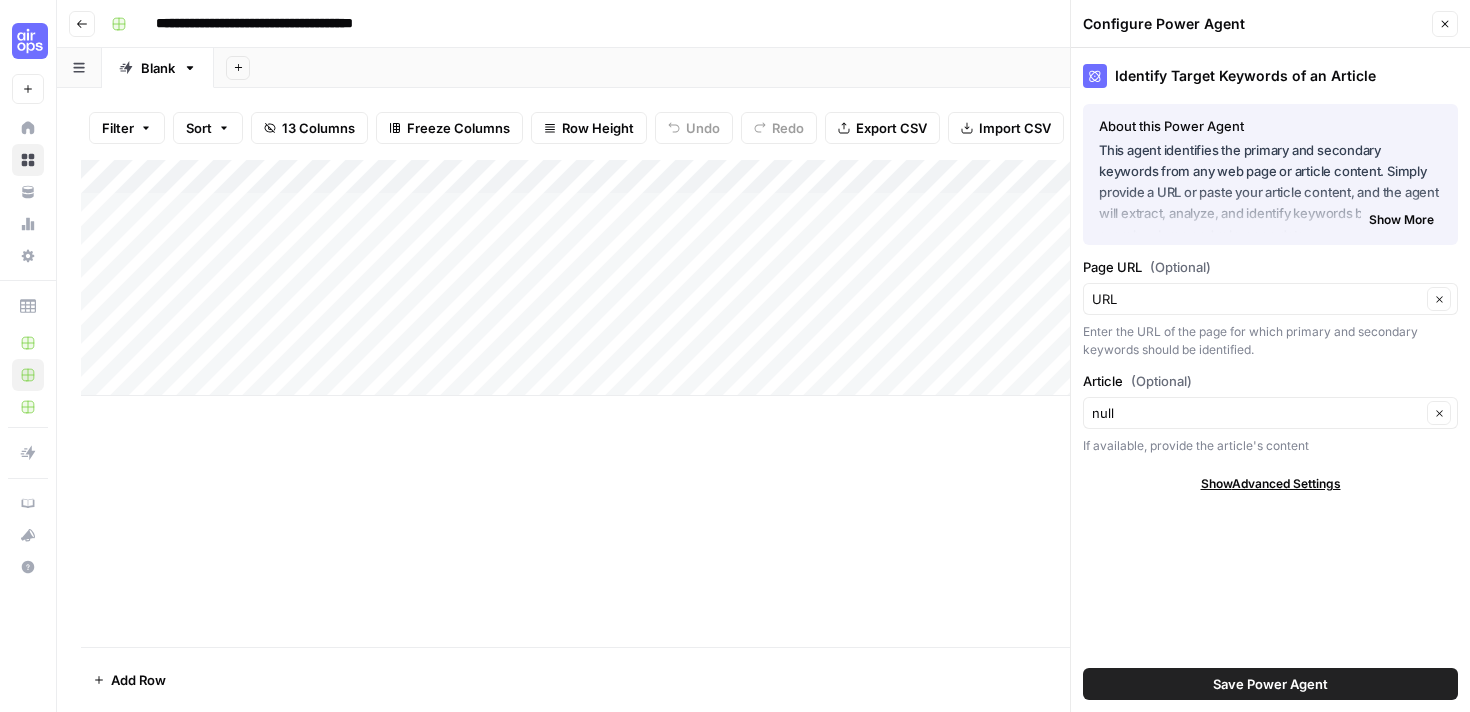 click on "Show More" at bounding box center (1401, 220) 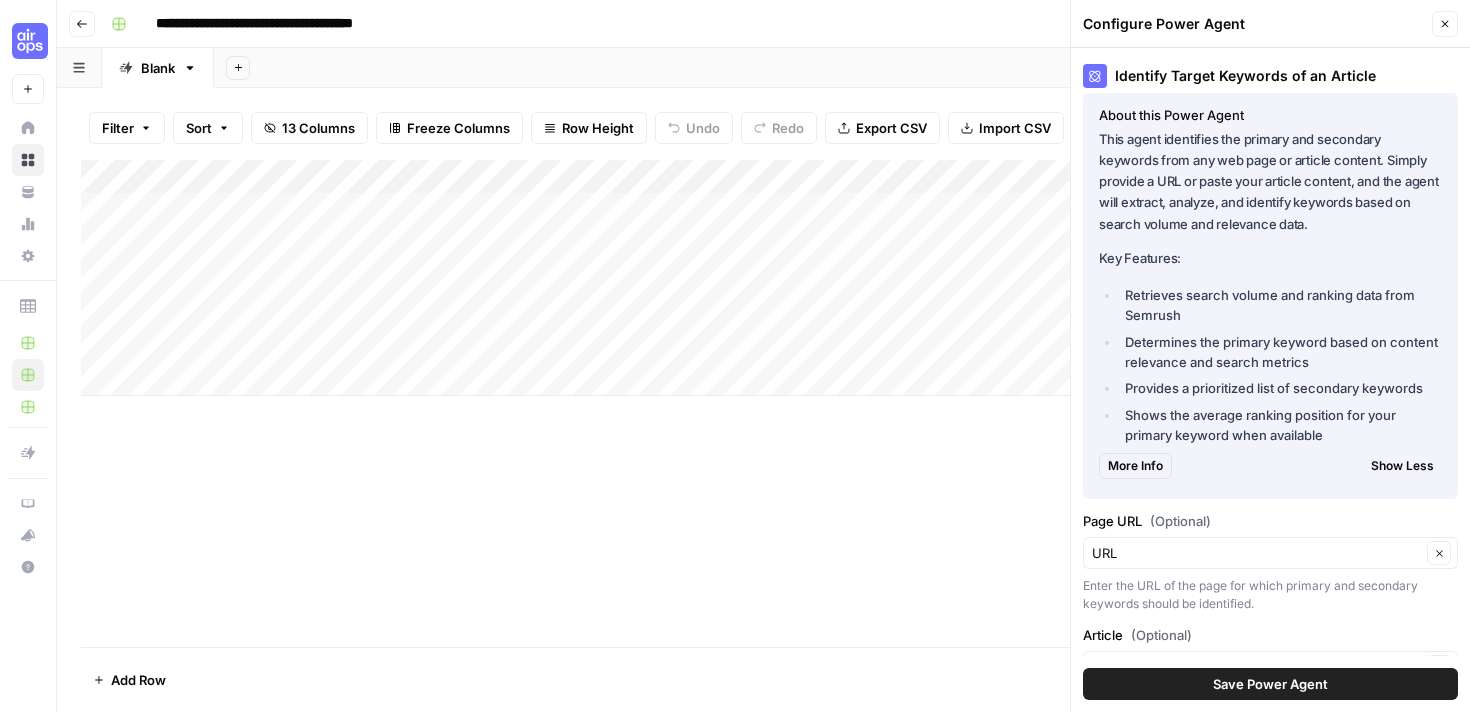 scroll, scrollTop: 0, scrollLeft: 0, axis: both 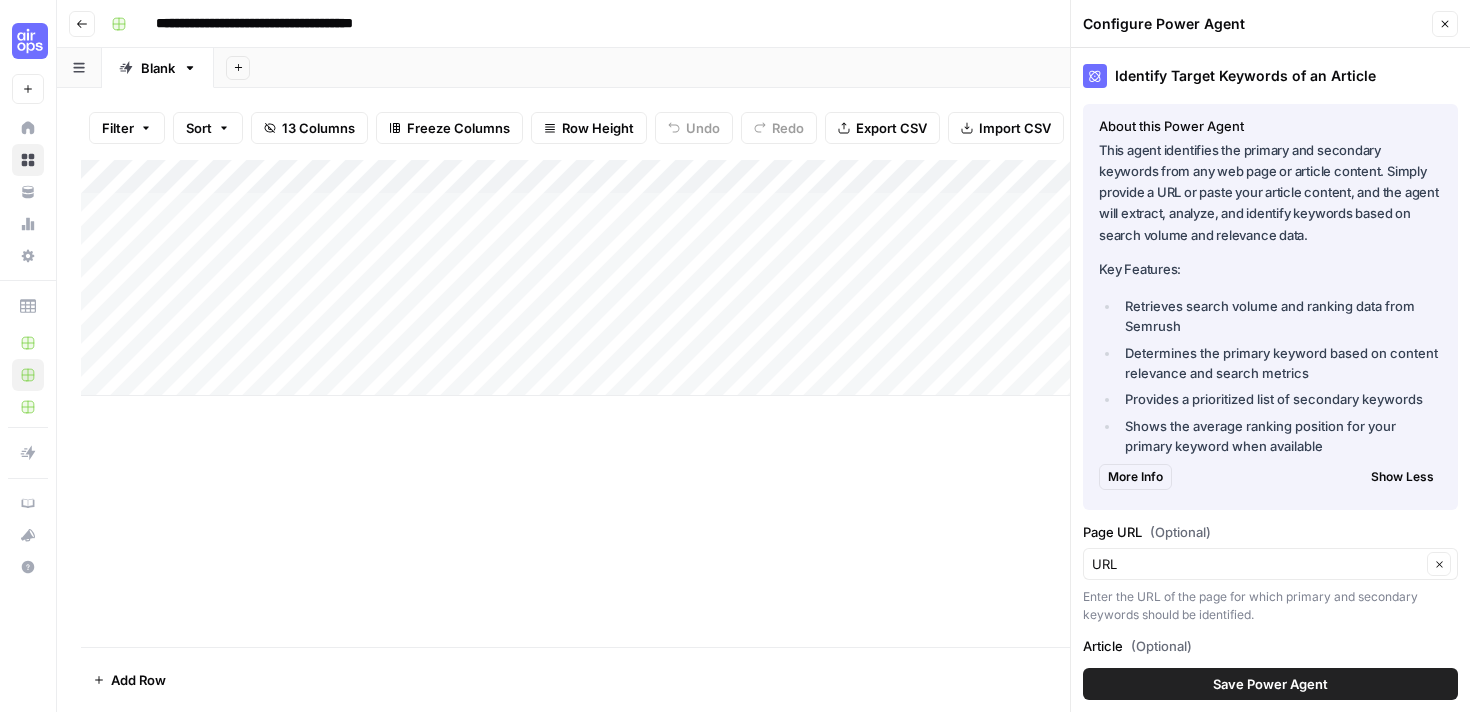 click on "More Info" at bounding box center [1135, 477] 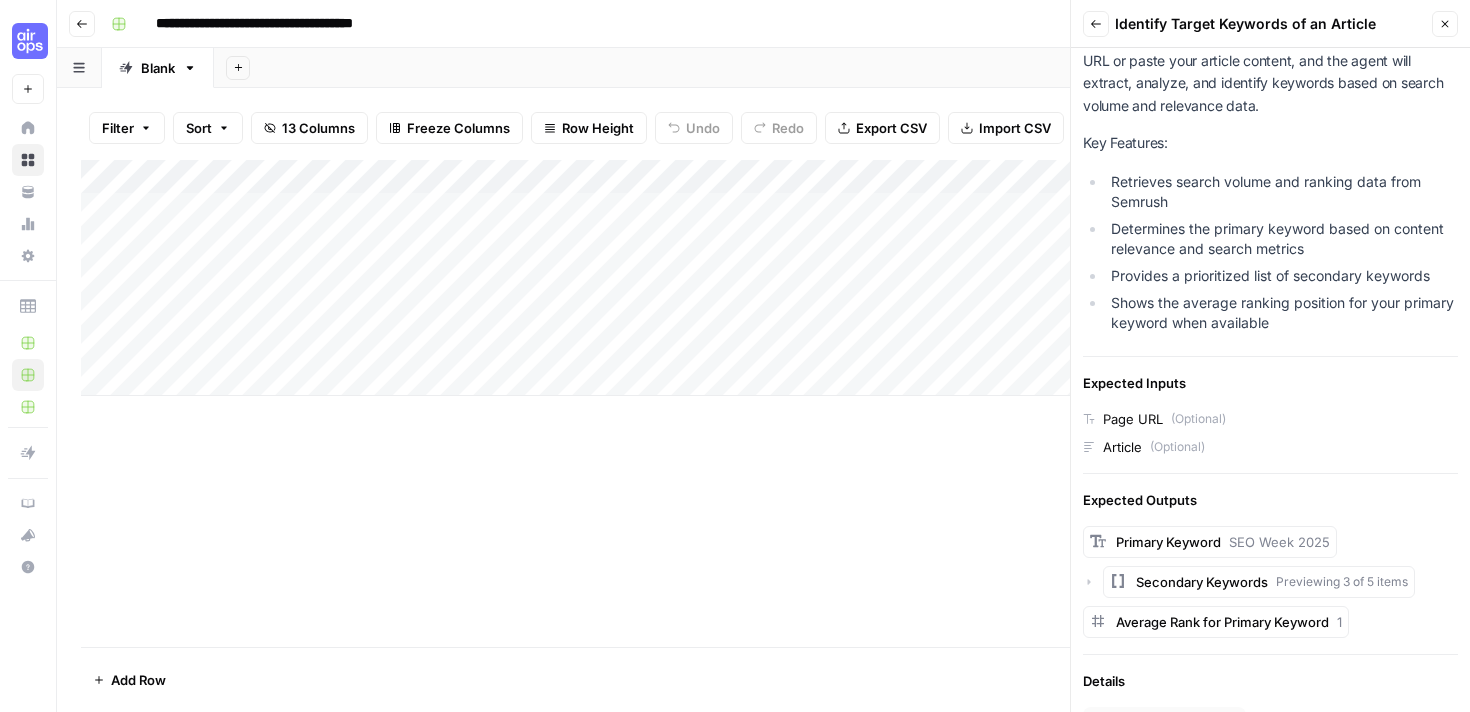 scroll, scrollTop: 0, scrollLeft: 0, axis: both 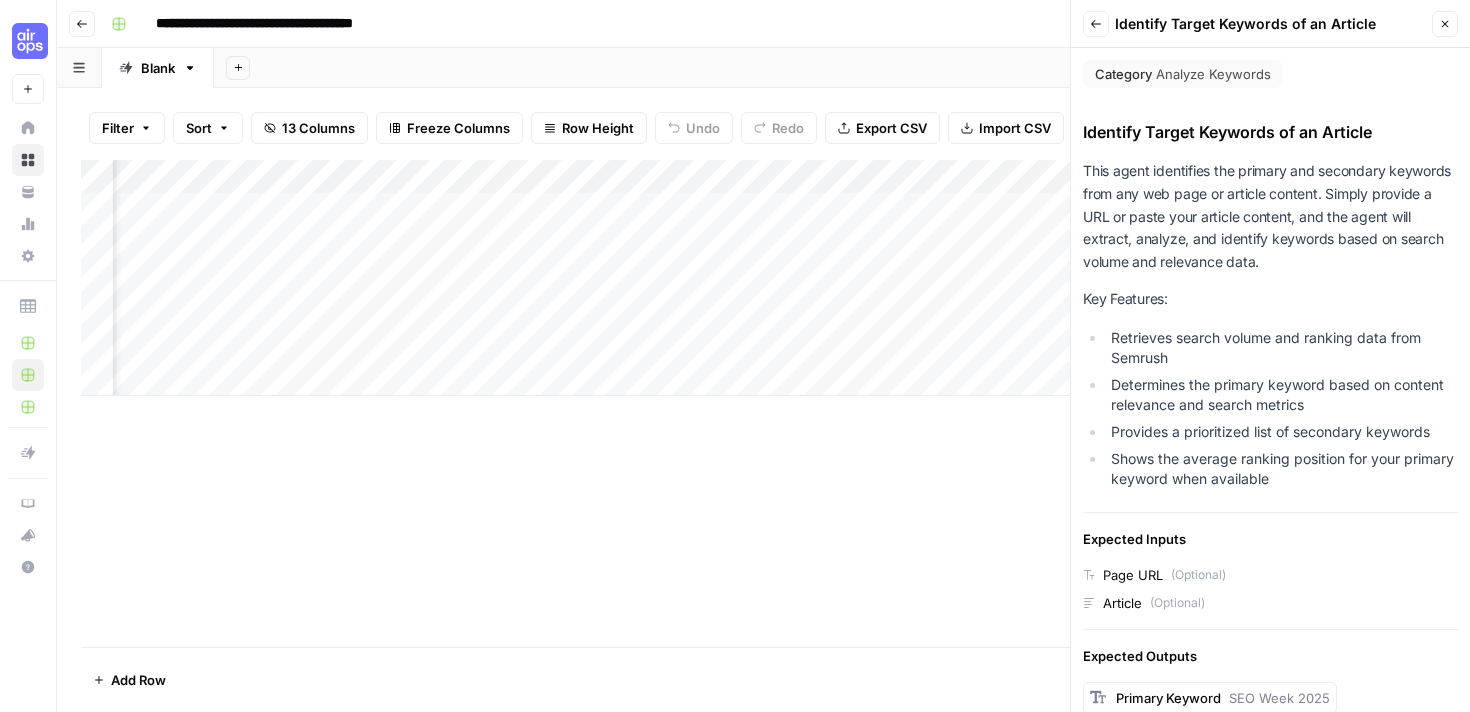click on "Add Column" at bounding box center (763, 278) 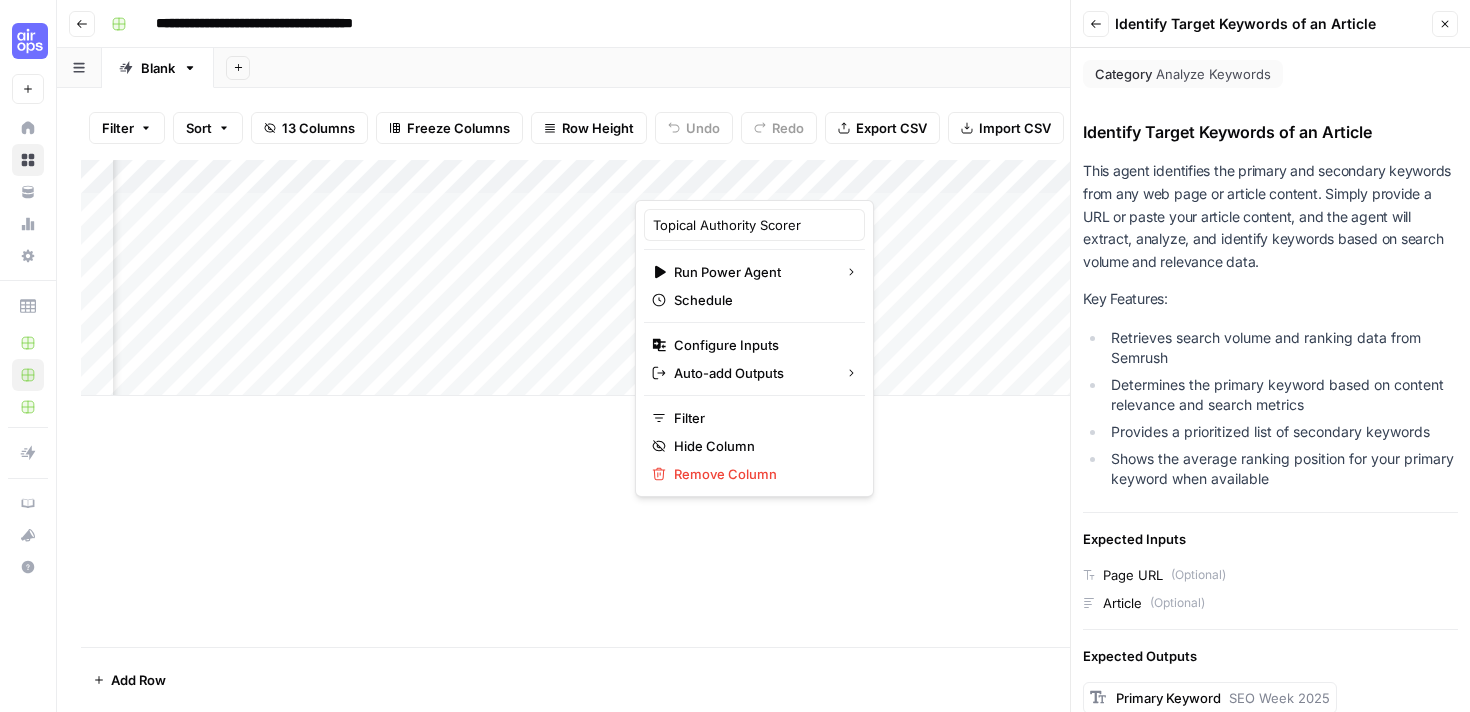 click on "Add Column" at bounding box center (763, 403) 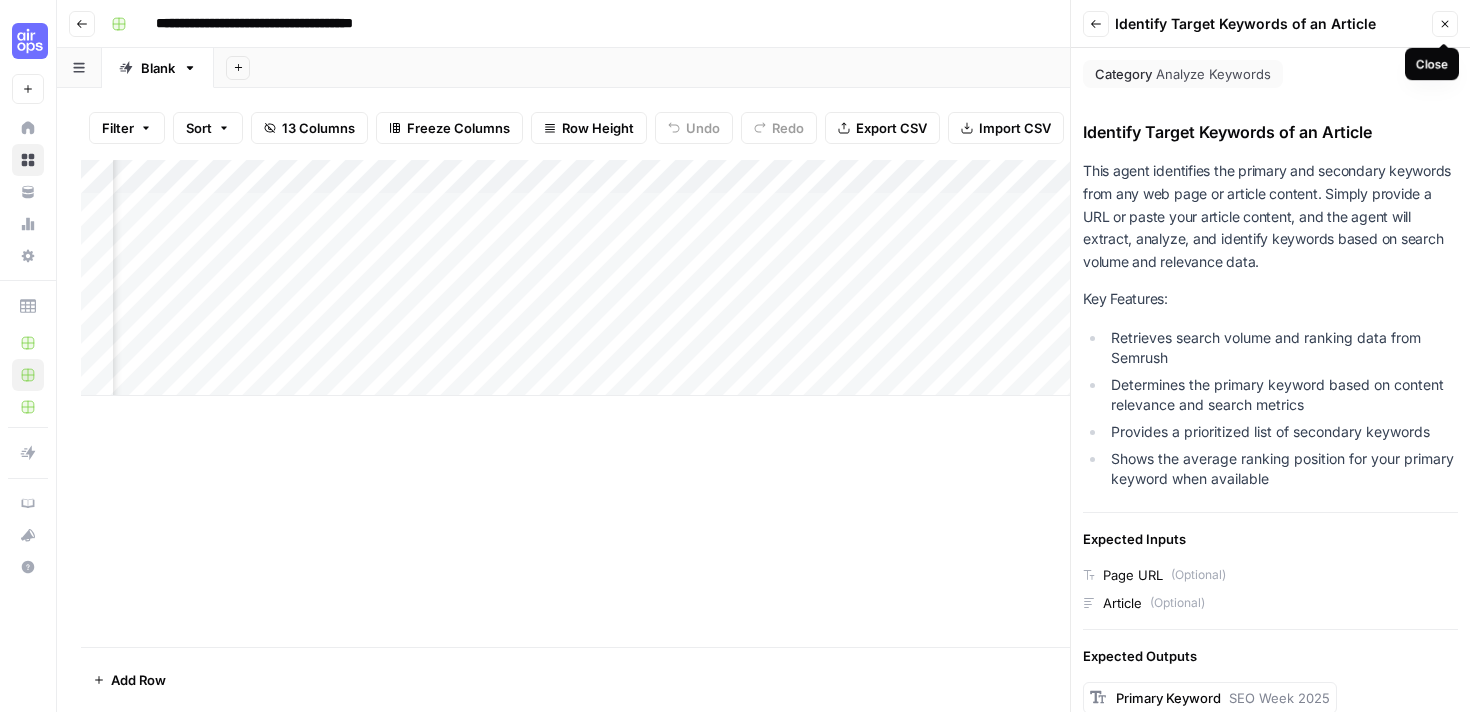 click on "Close" at bounding box center [1445, 24] 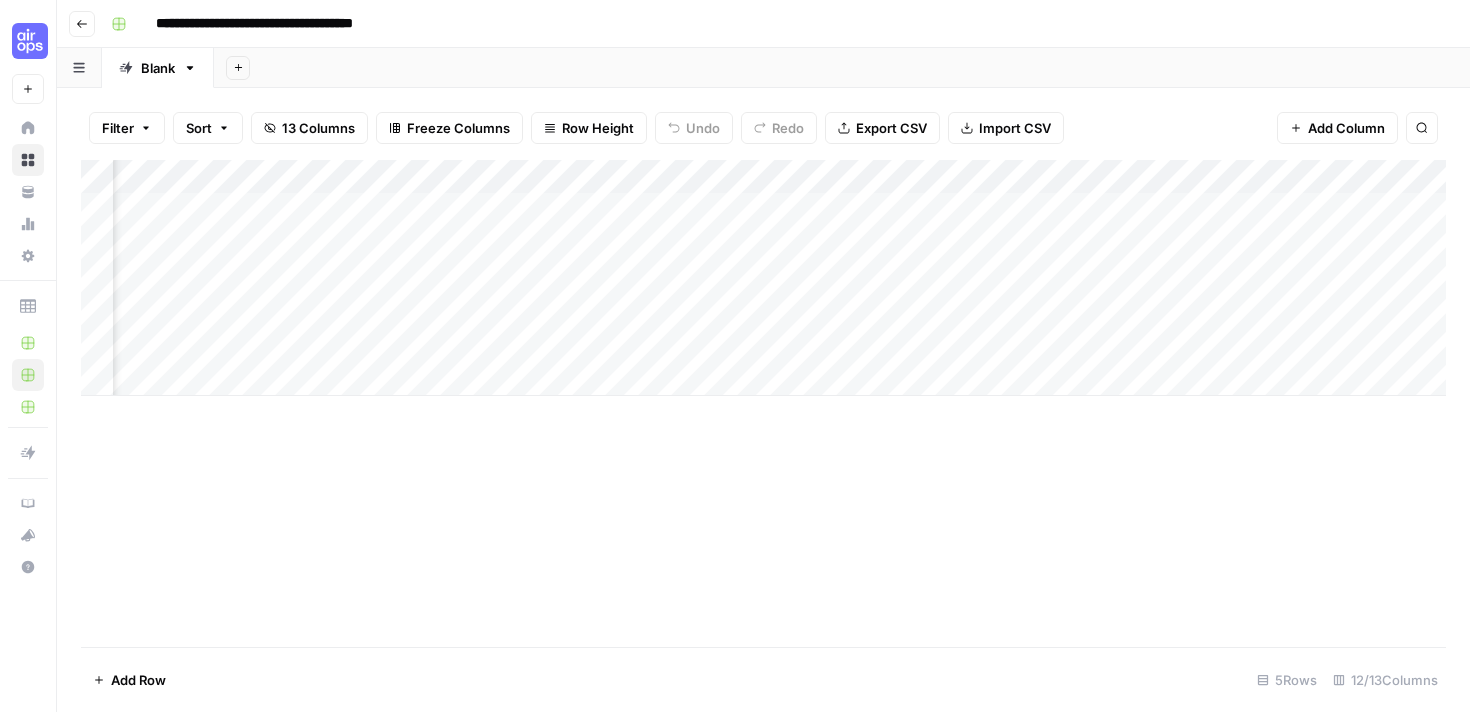 scroll, scrollTop: 0, scrollLeft: 0, axis: both 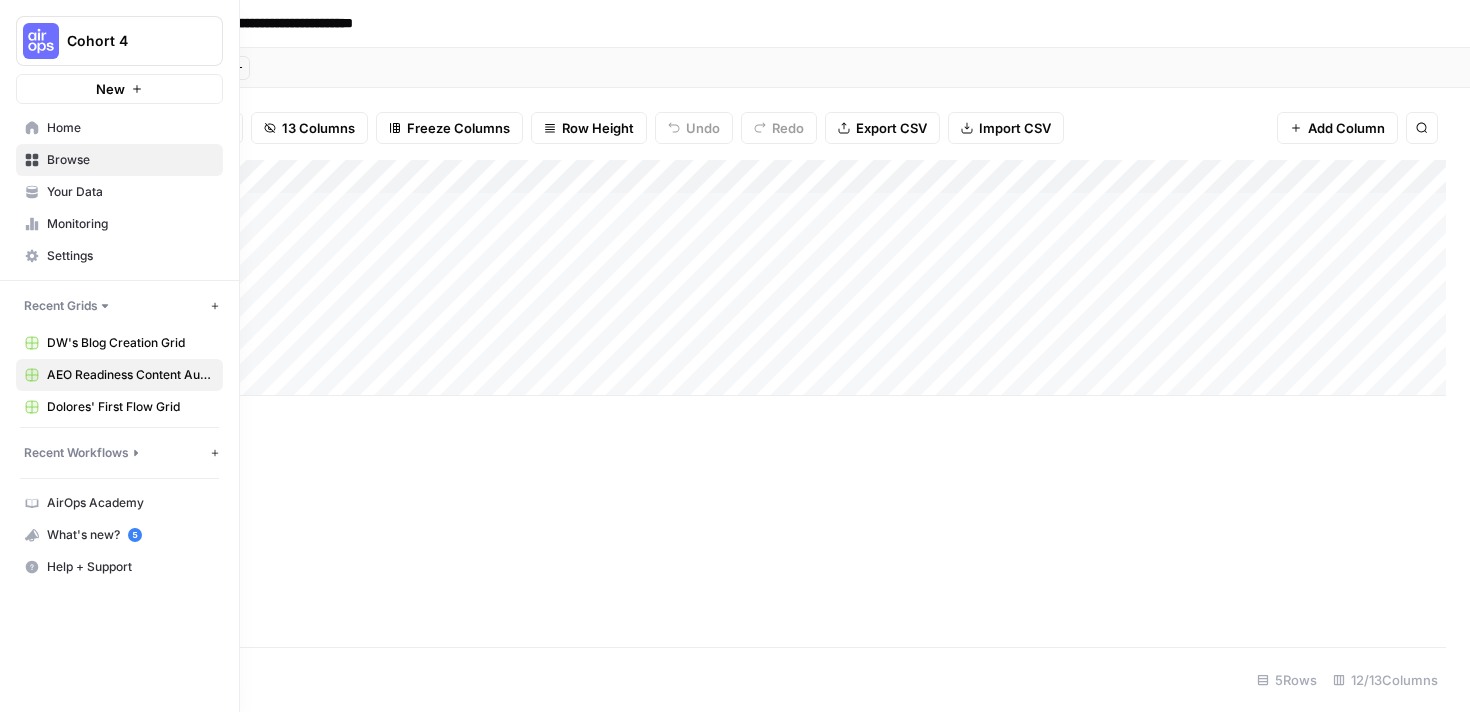 click on "Browse" at bounding box center [130, 160] 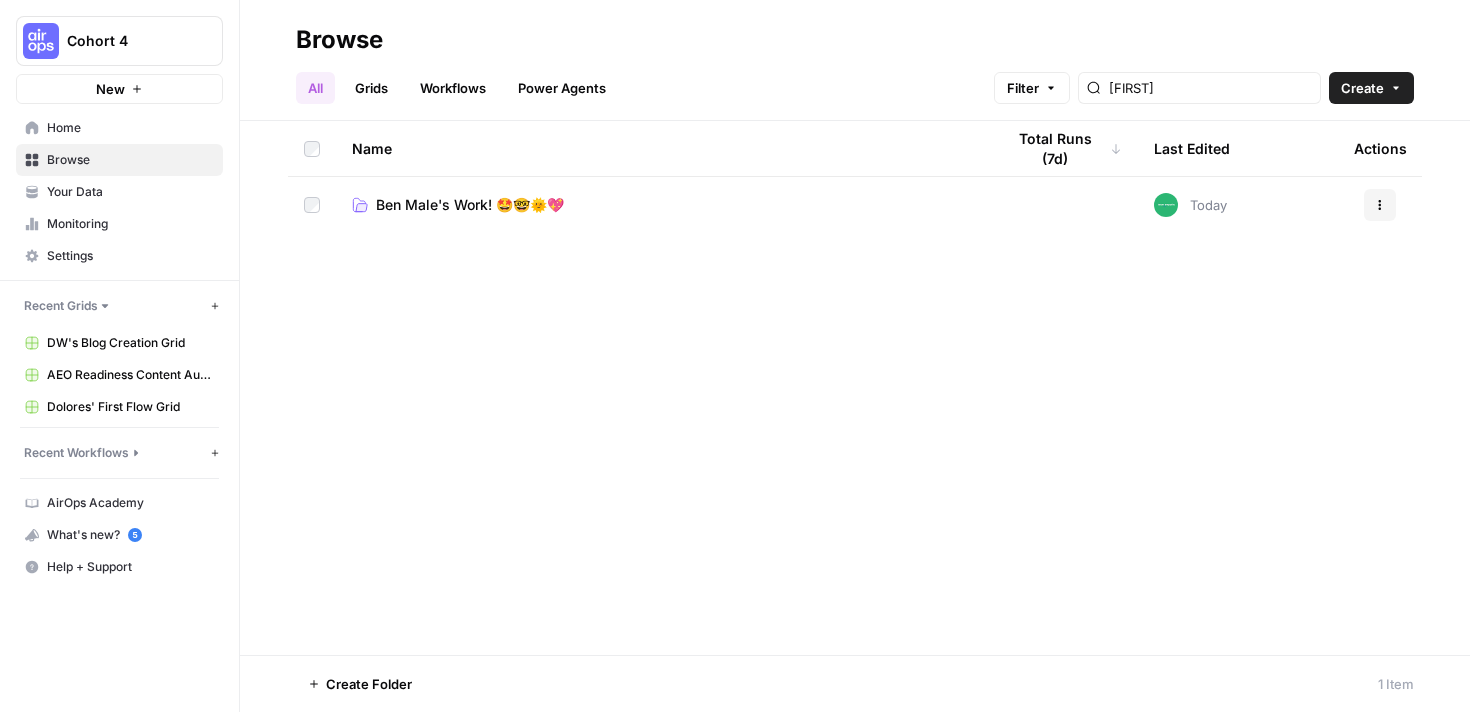 click on "Power Agents" at bounding box center [562, 88] 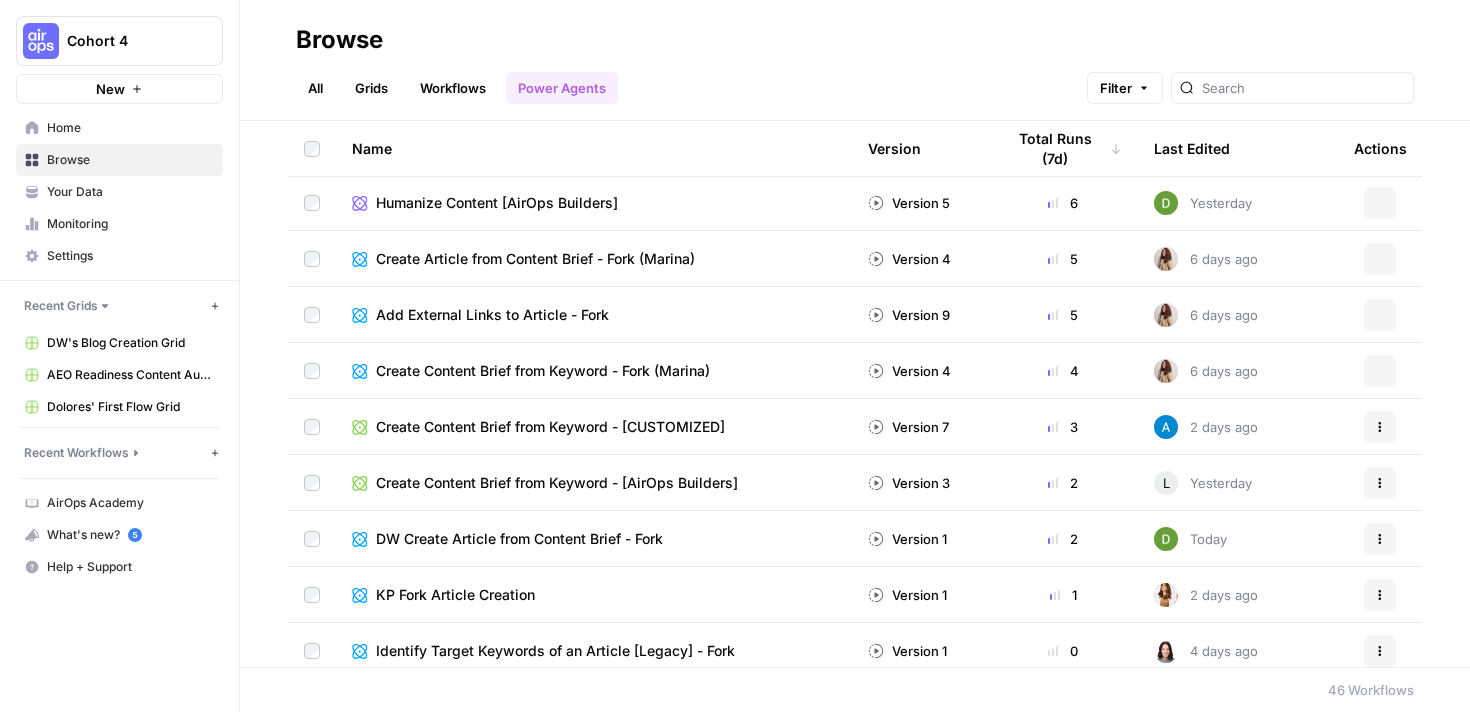 scroll, scrollTop: 0, scrollLeft: 0, axis: both 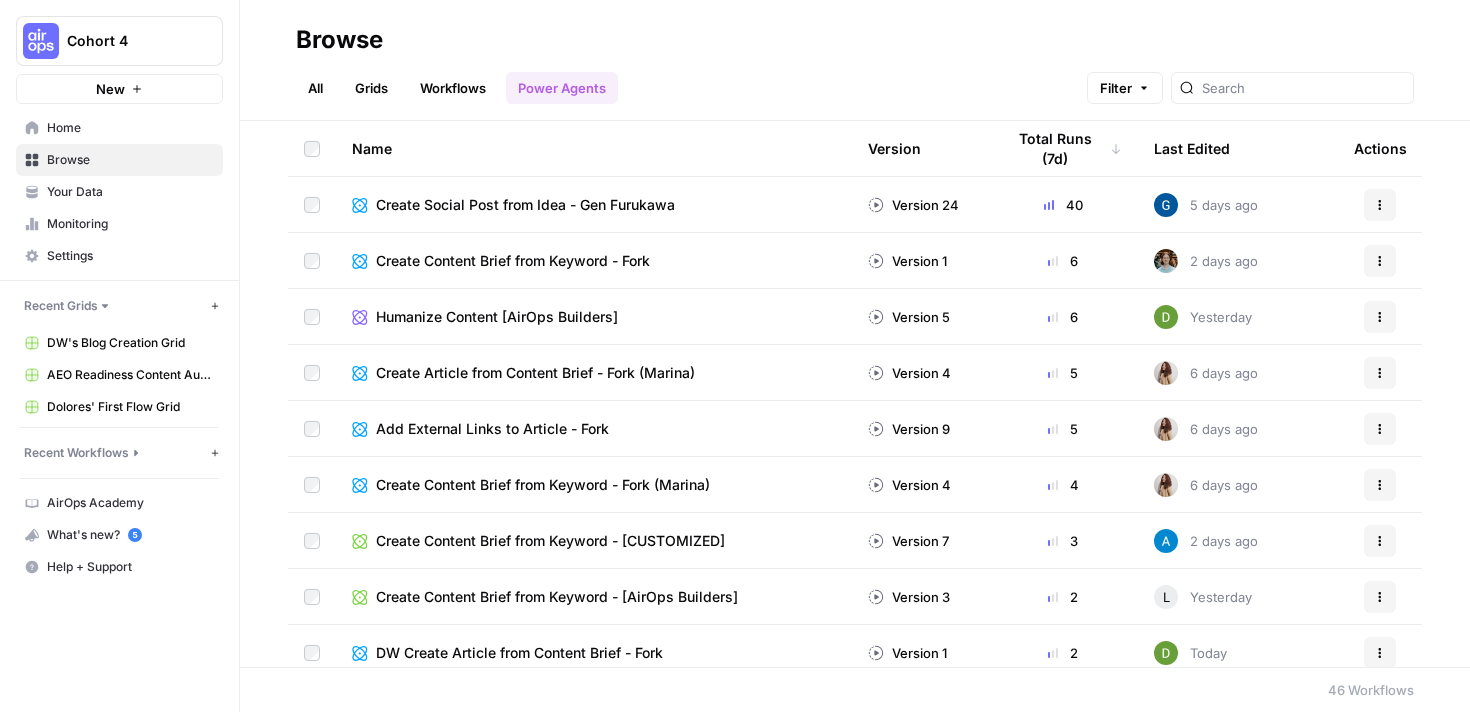 click on "Workflows" at bounding box center [453, 88] 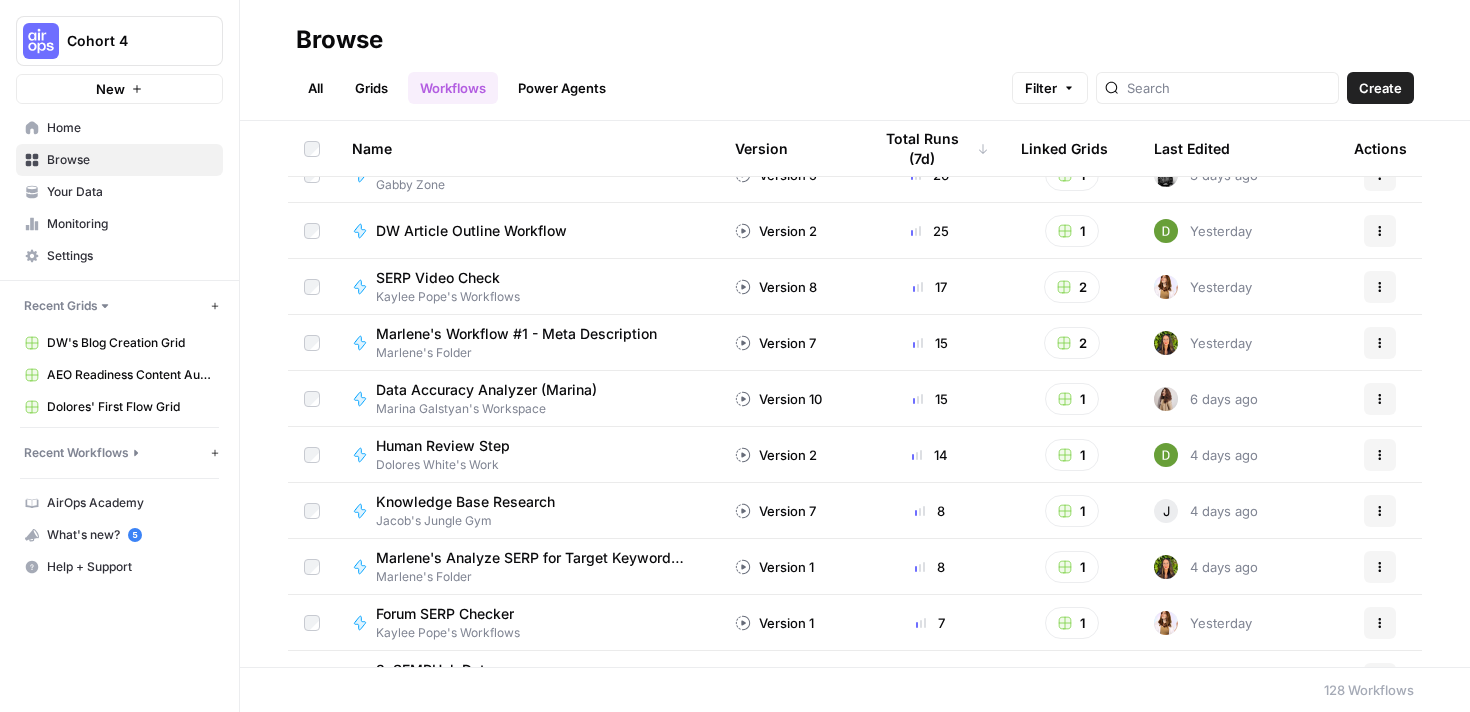 scroll, scrollTop: 356, scrollLeft: 0, axis: vertical 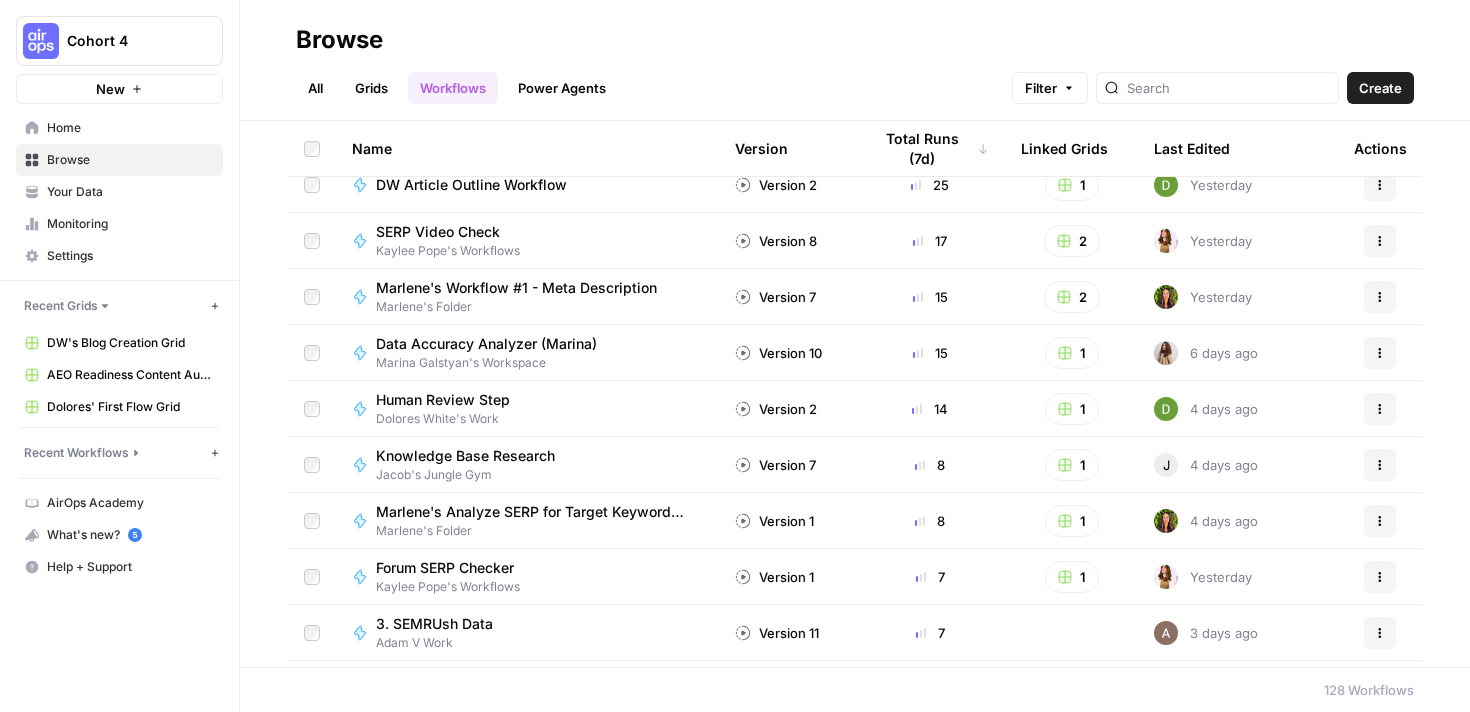 click on "Grids" at bounding box center (371, 88) 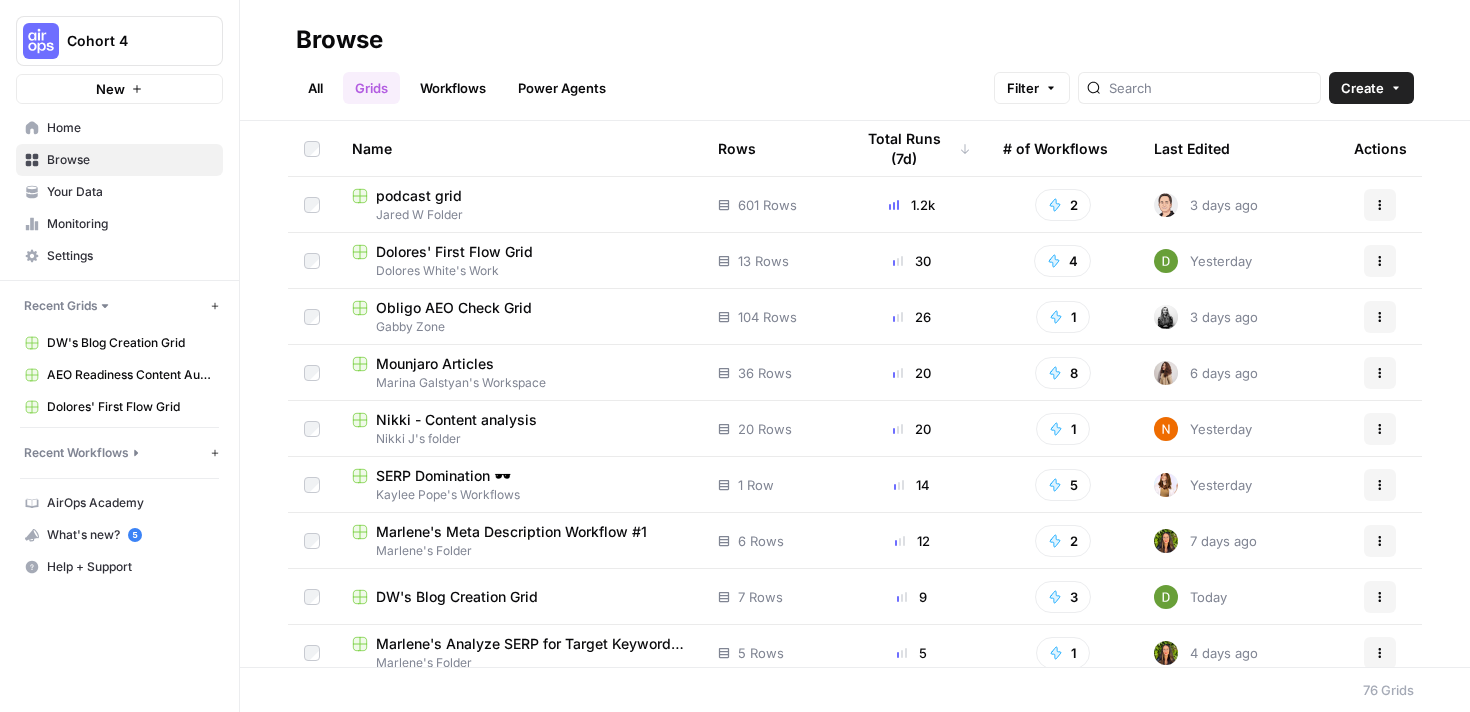 click on "All" at bounding box center (315, 88) 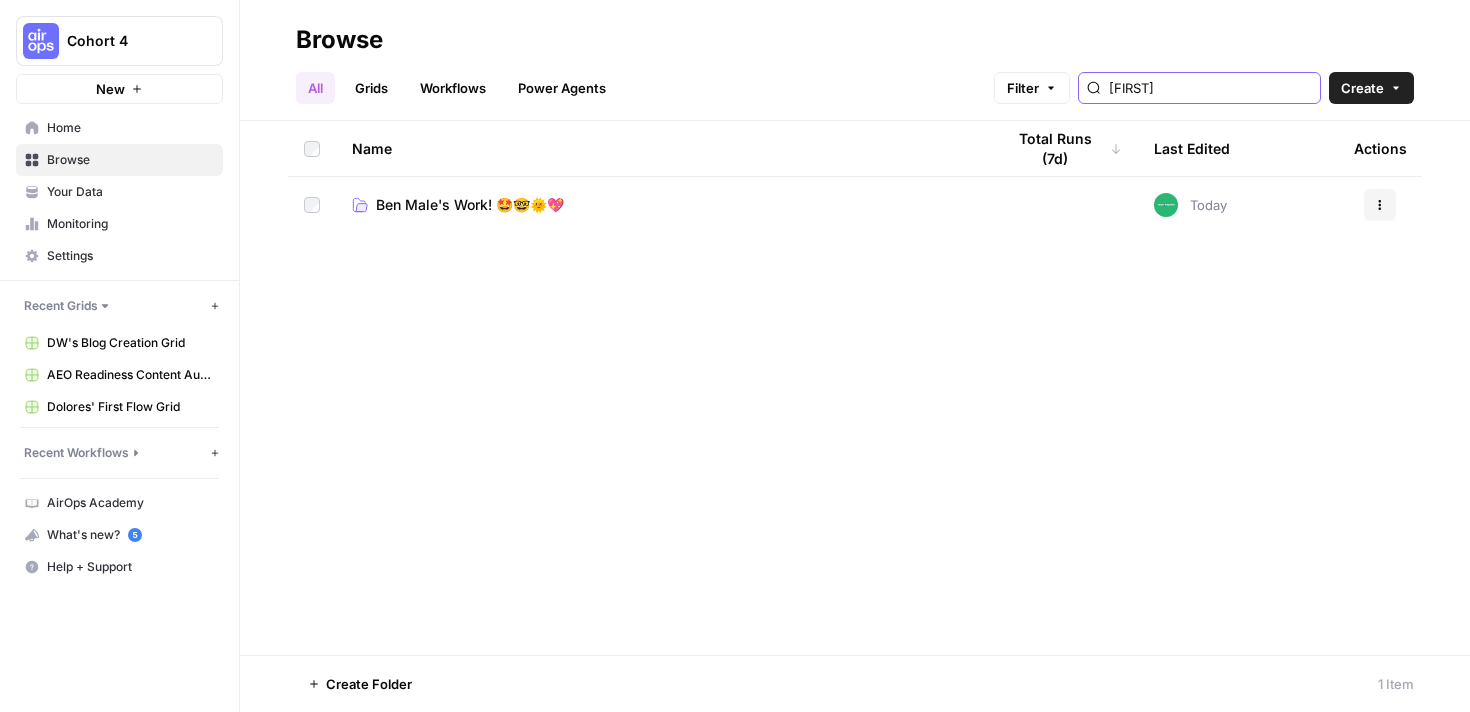click on "ben" at bounding box center (1210, 88) 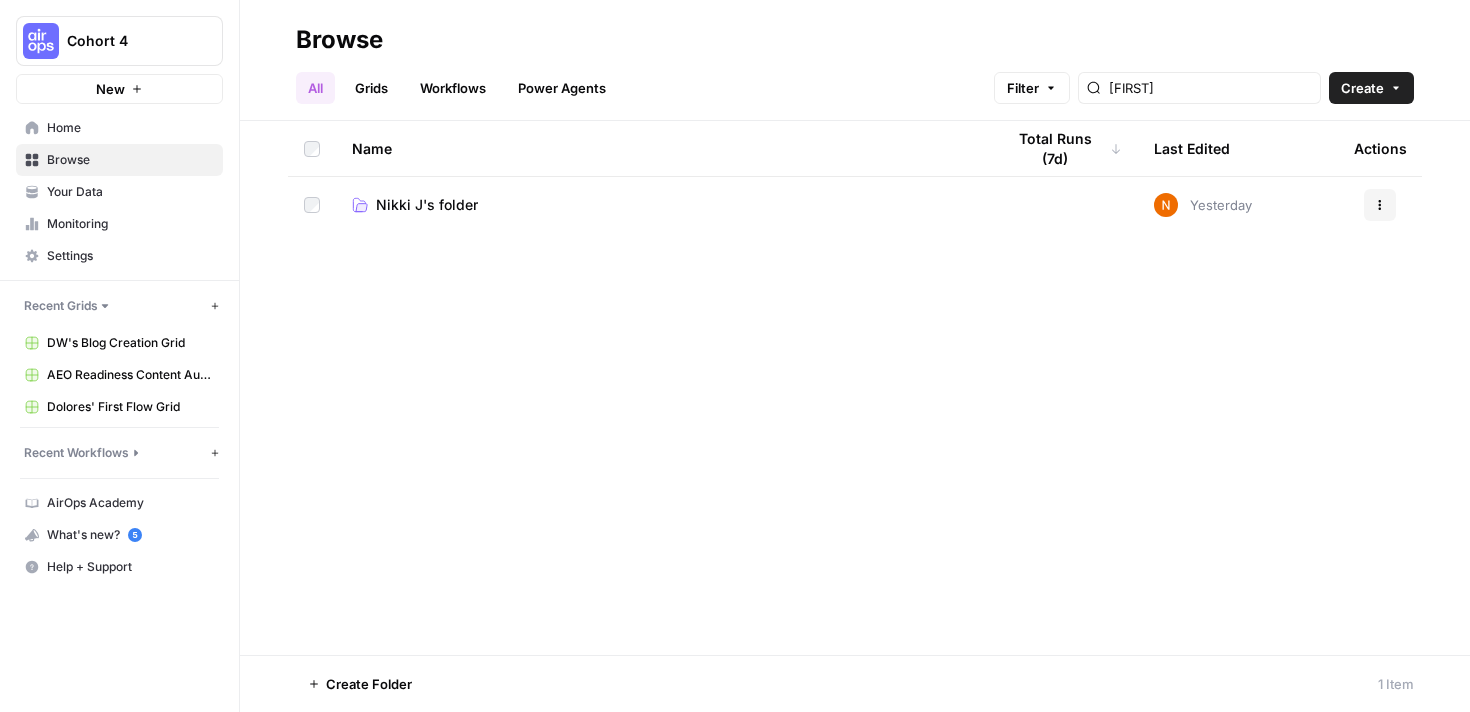 click on "Nikki J's folder" at bounding box center [427, 205] 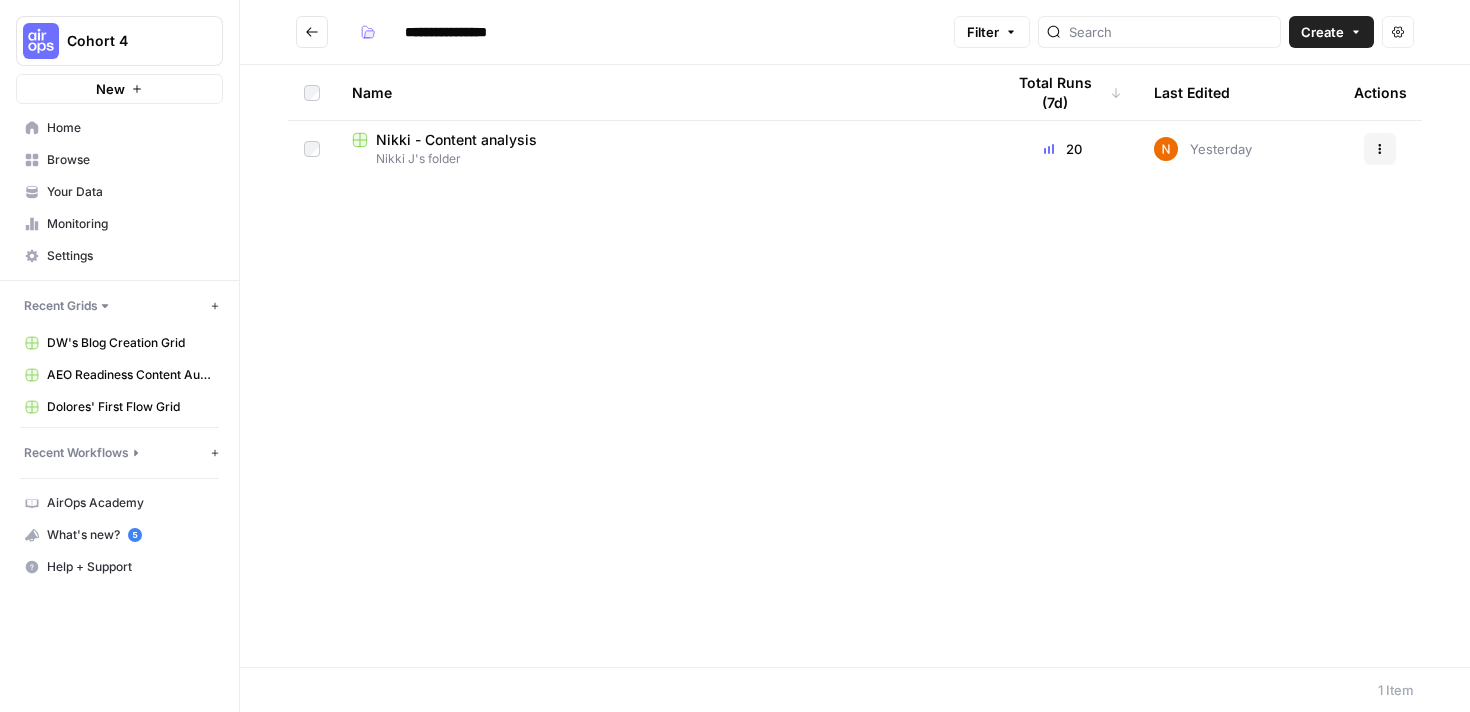 click on "Nikki - Content analysis" at bounding box center (456, 140) 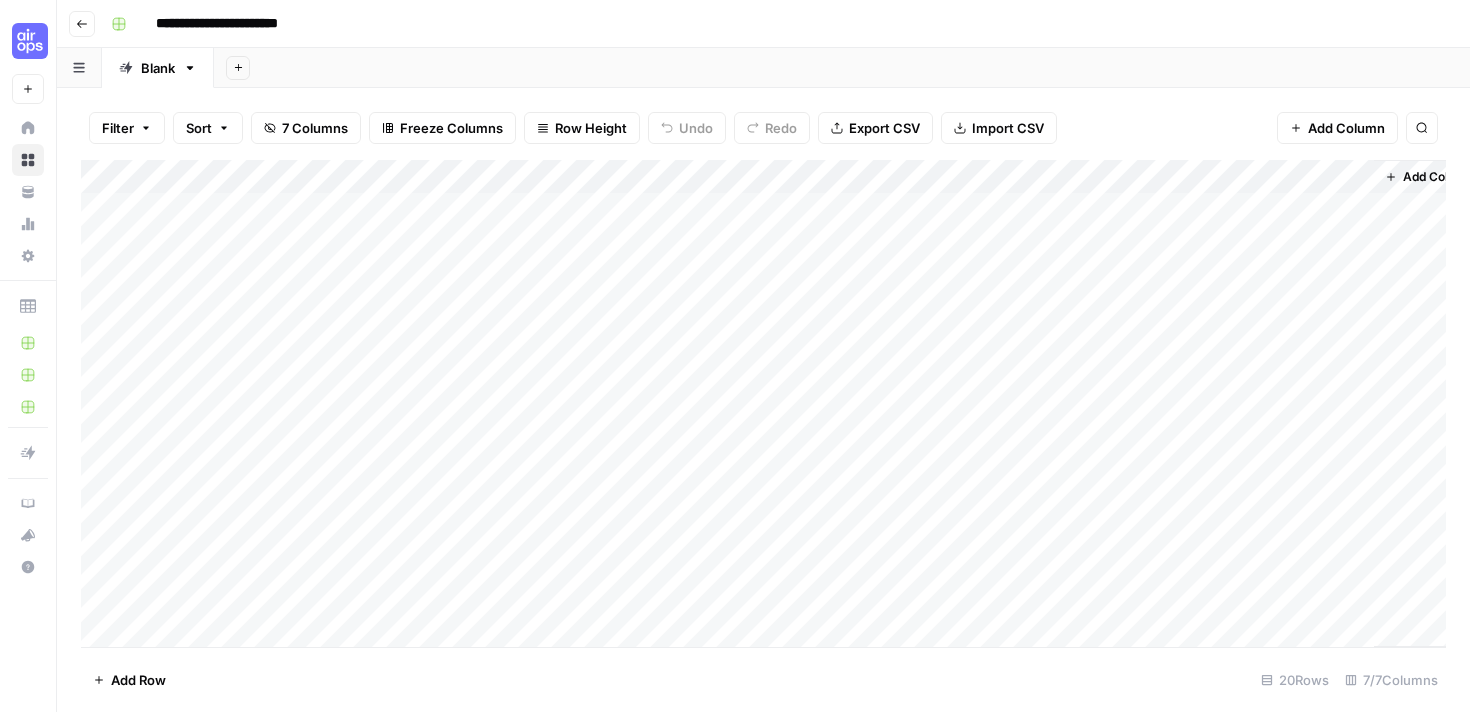 scroll, scrollTop: 0, scrollLeft: 0, axis: both 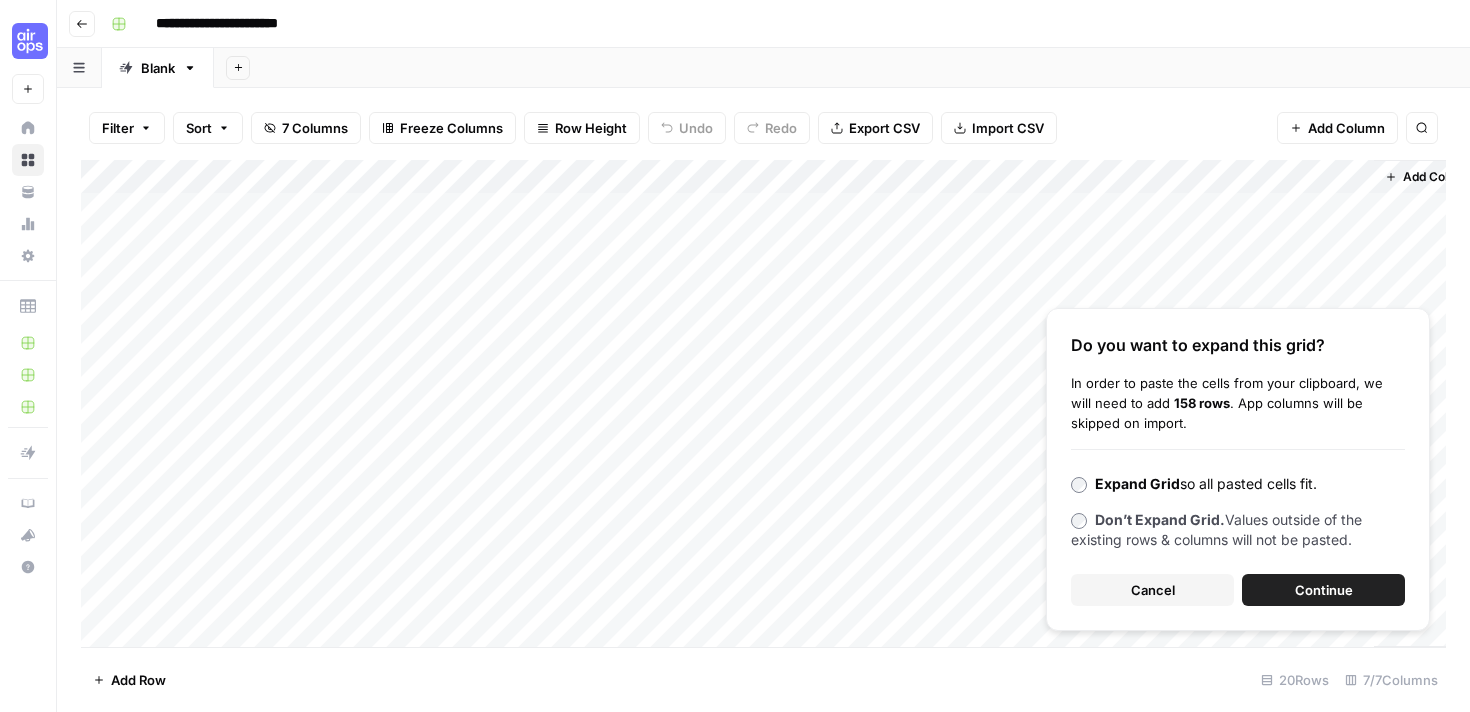 click on "Continue" at bounding box center (1323, 590) 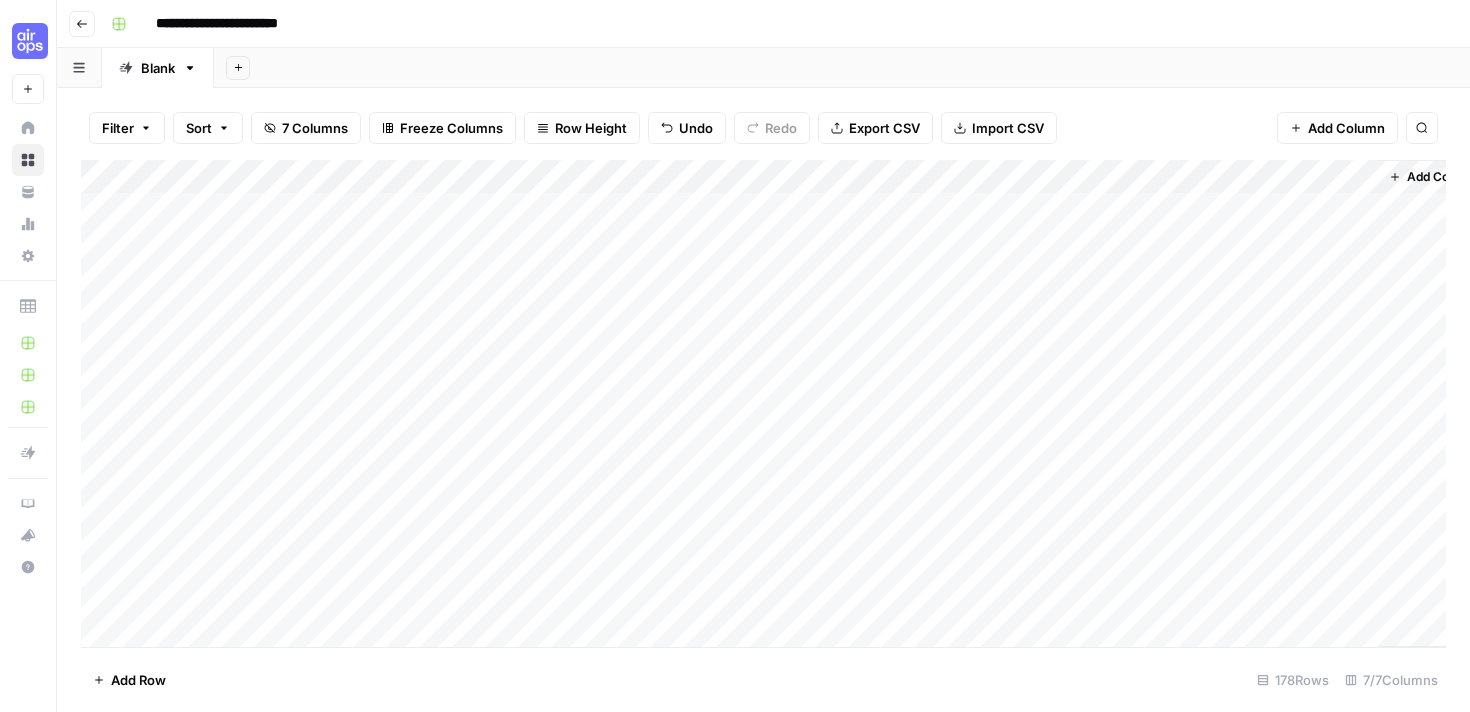 click on "Add Column" at bounding box center [763, 403] 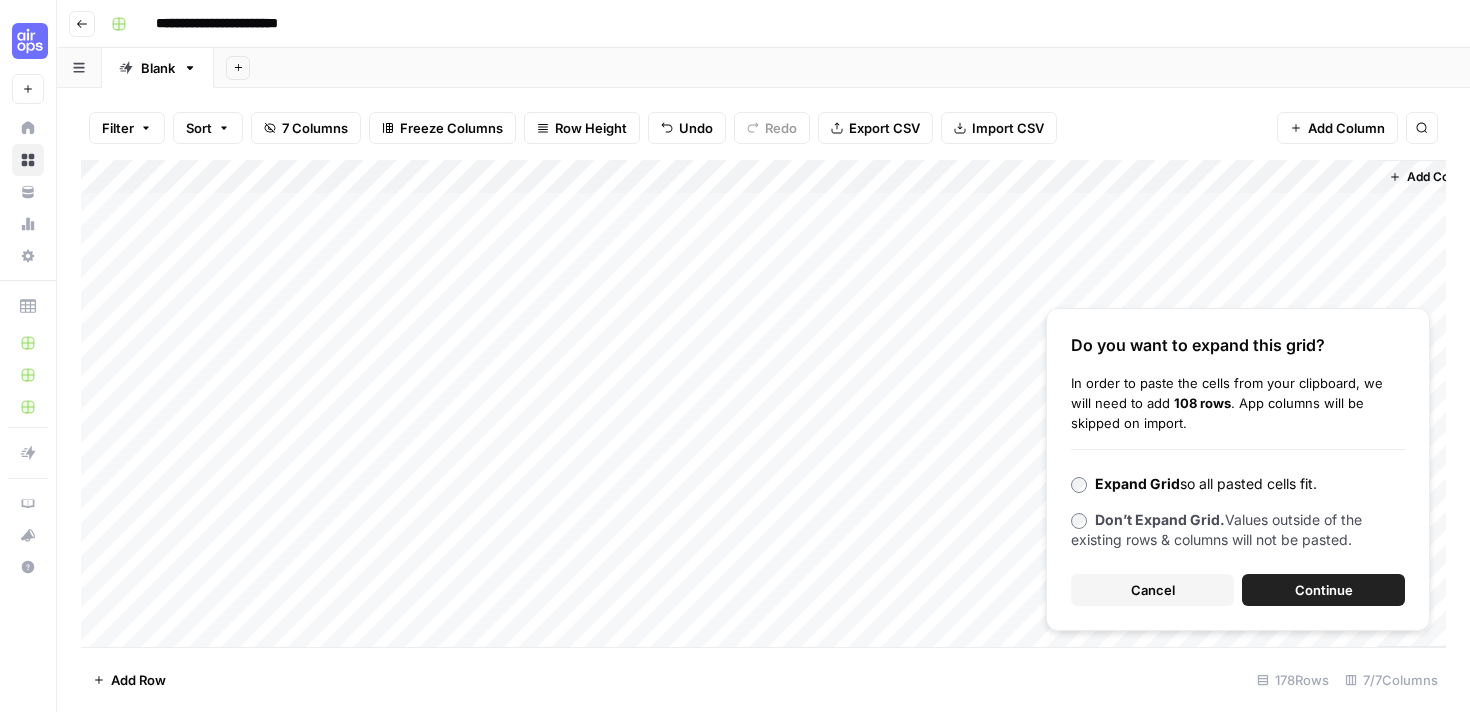click on "Continue" at bounding box center (1323, 590) 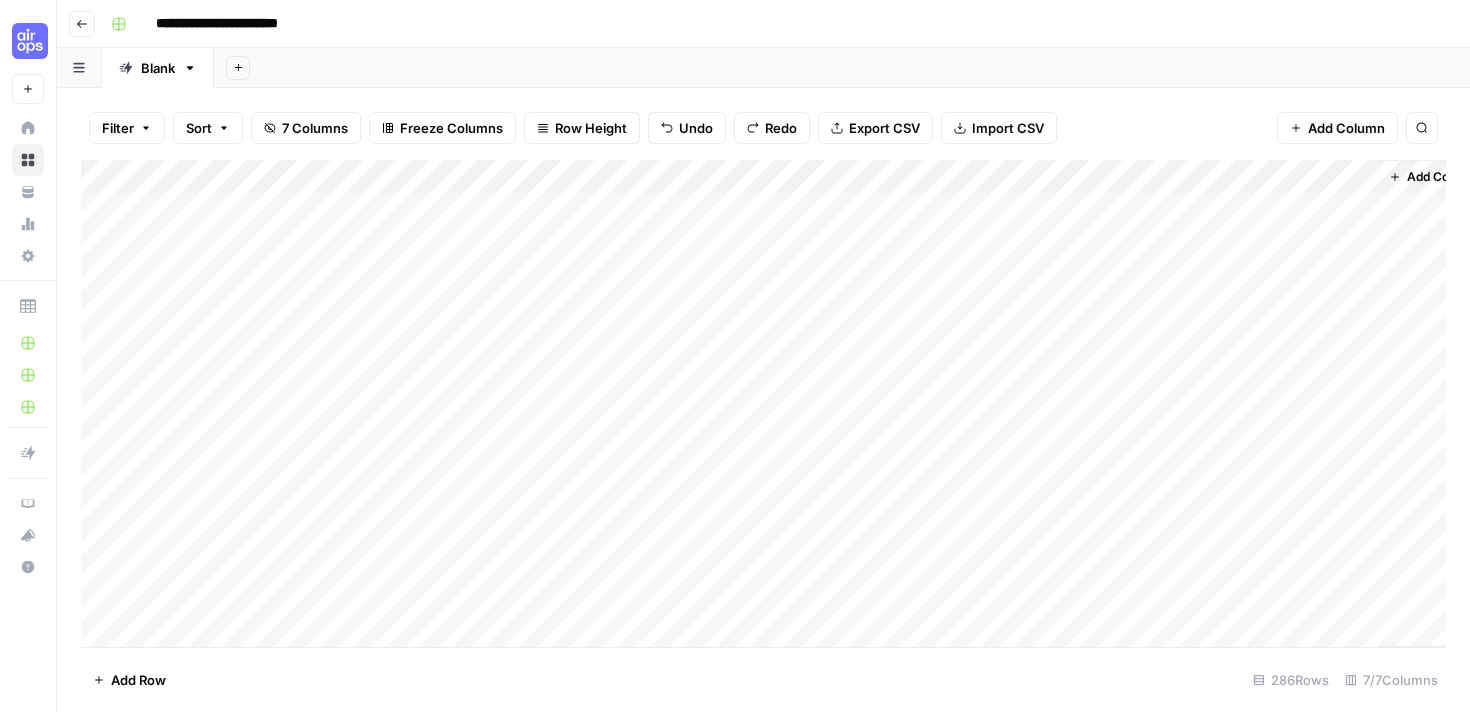 click on "Add Column" at bounding box center (763, 403) 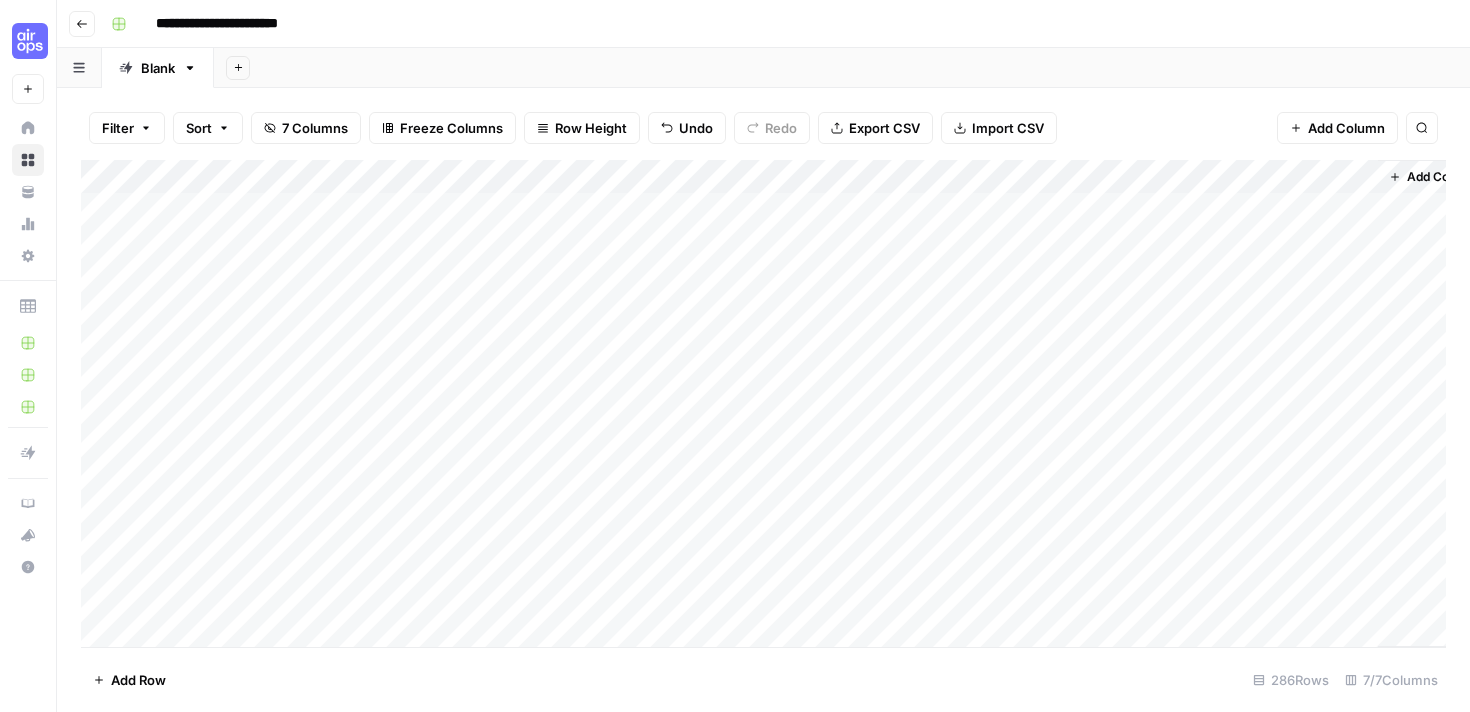 scroll, scrollTop: 9303, scrollLeft: 0, axis: vertical 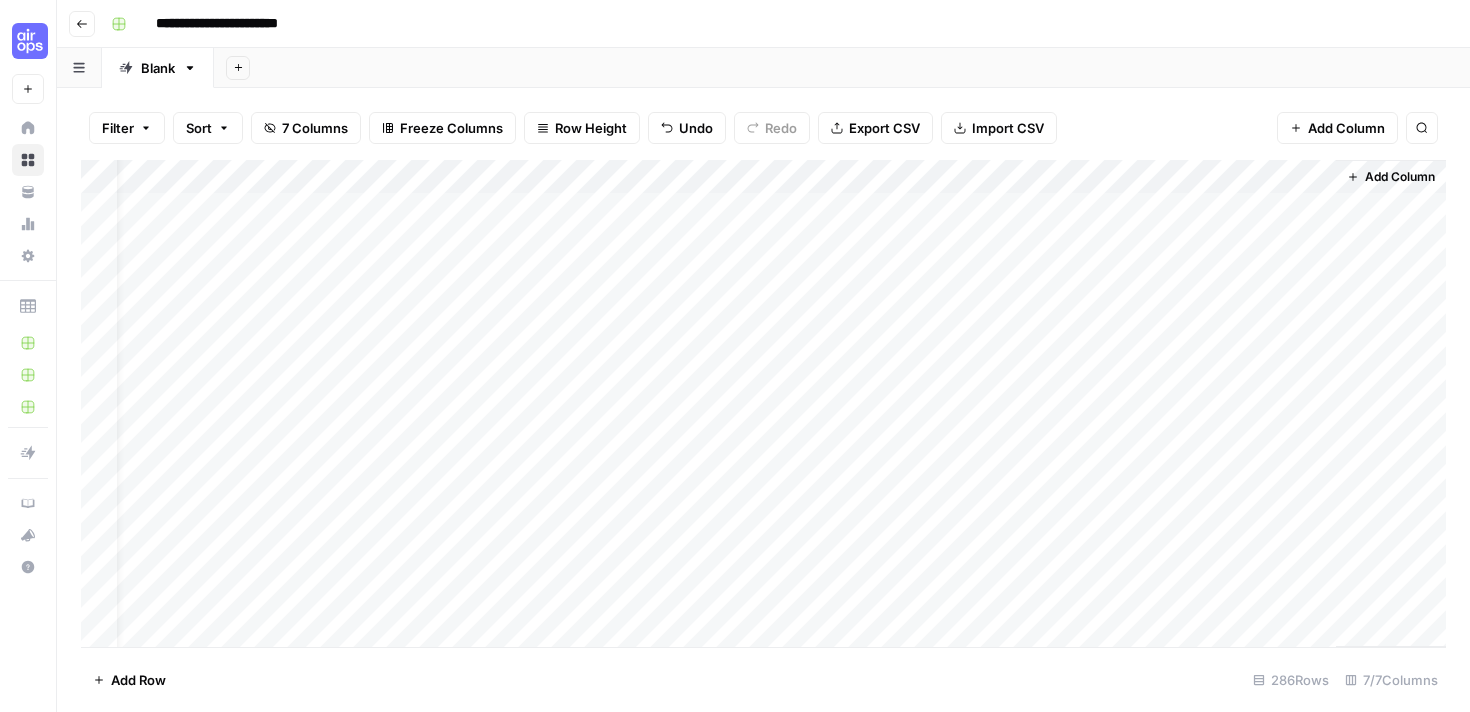 click on "Add Column" at bounding box center (763, 403) 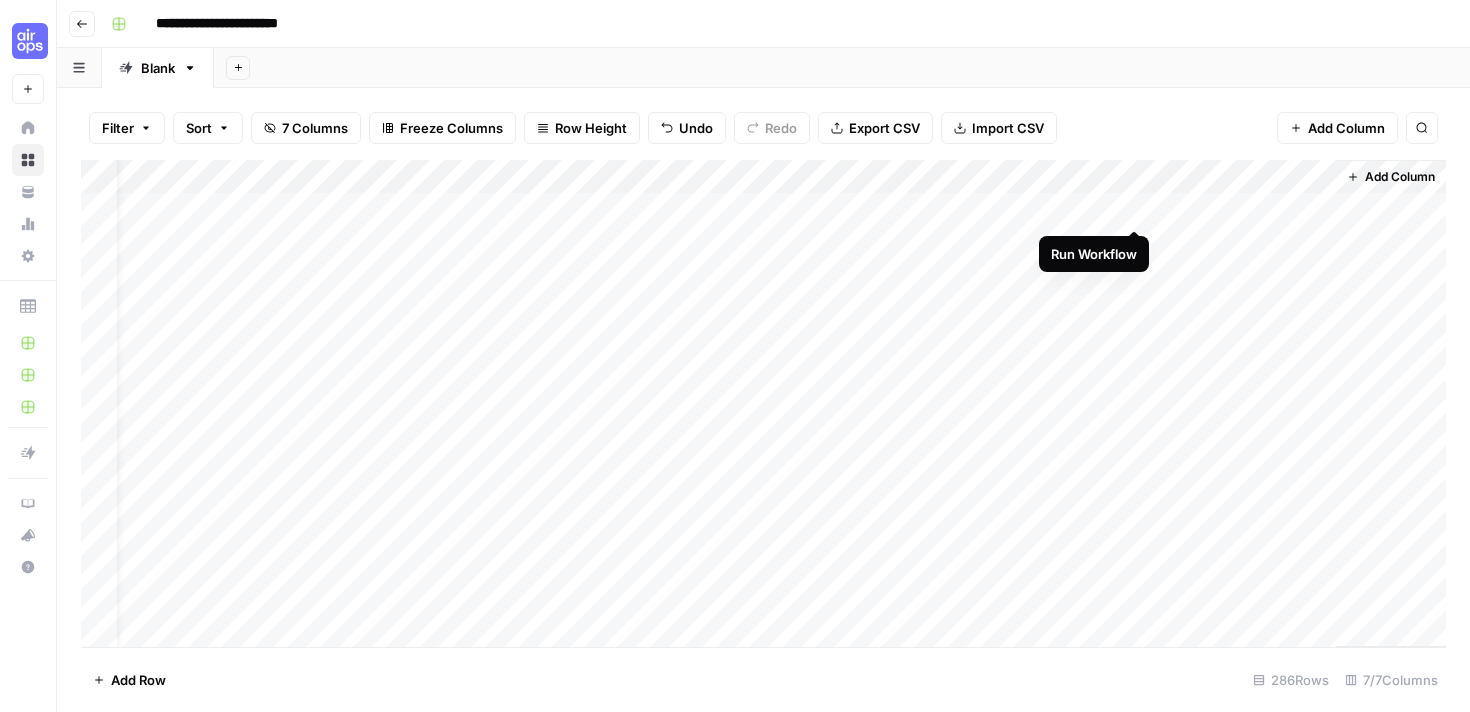 click on "Add Column" at bounding box center (763, 403) 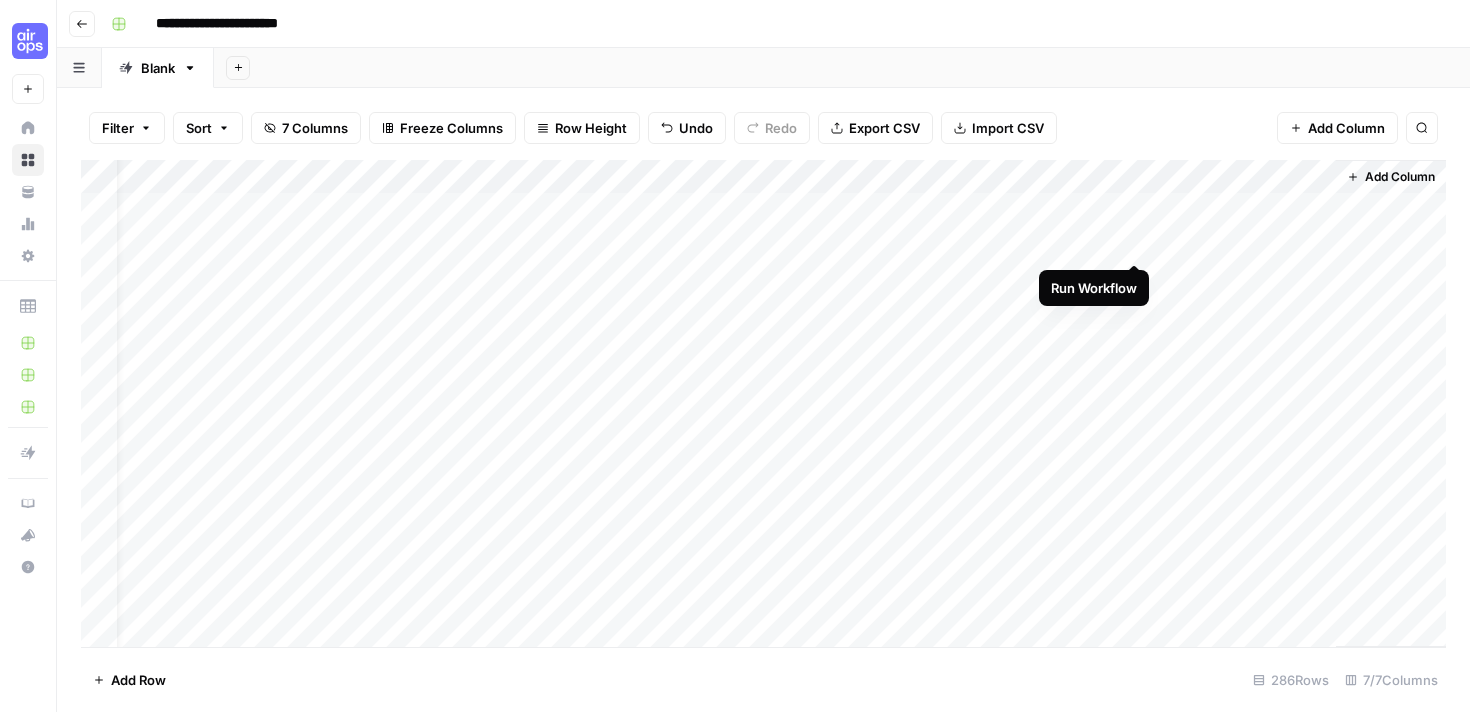 click on "Add Column" at bounding box center [763, 403] 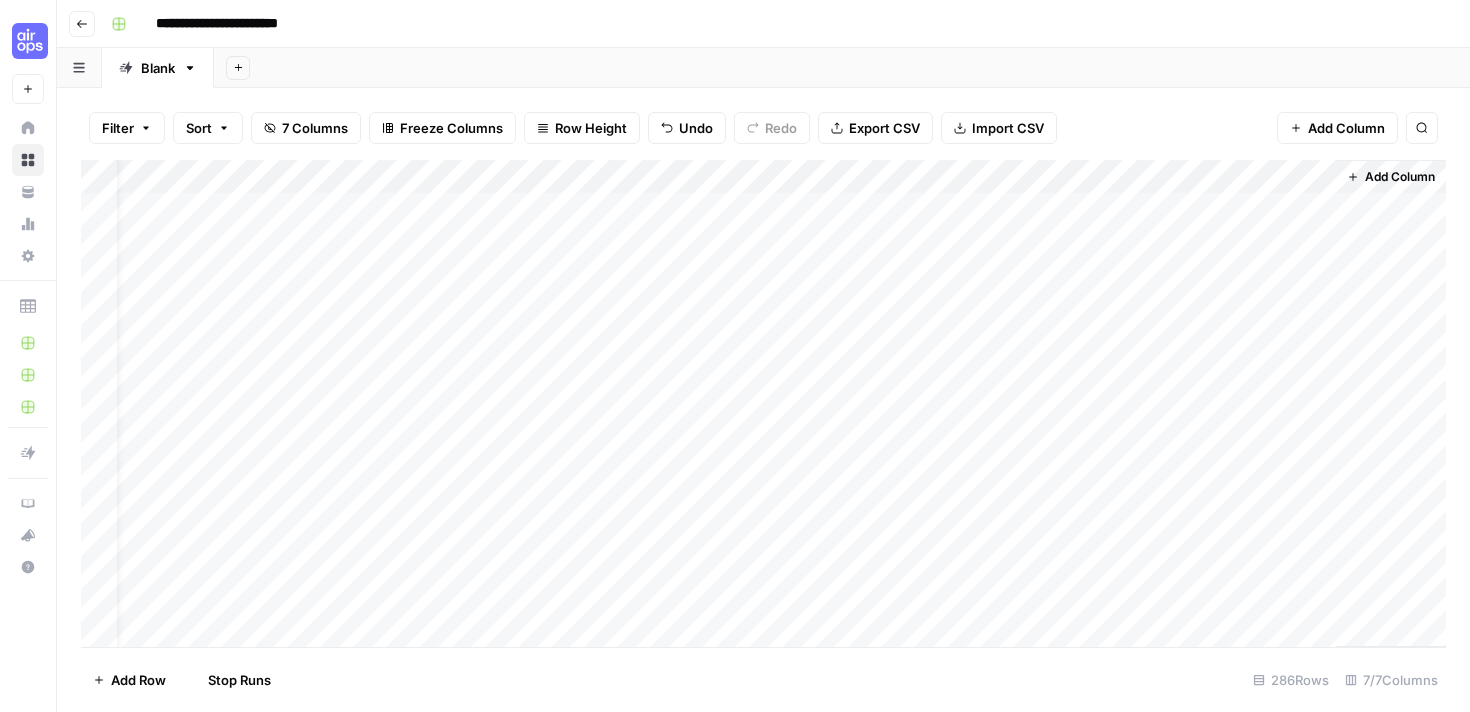 click on "Add Column" at bounding box center (763, 403) 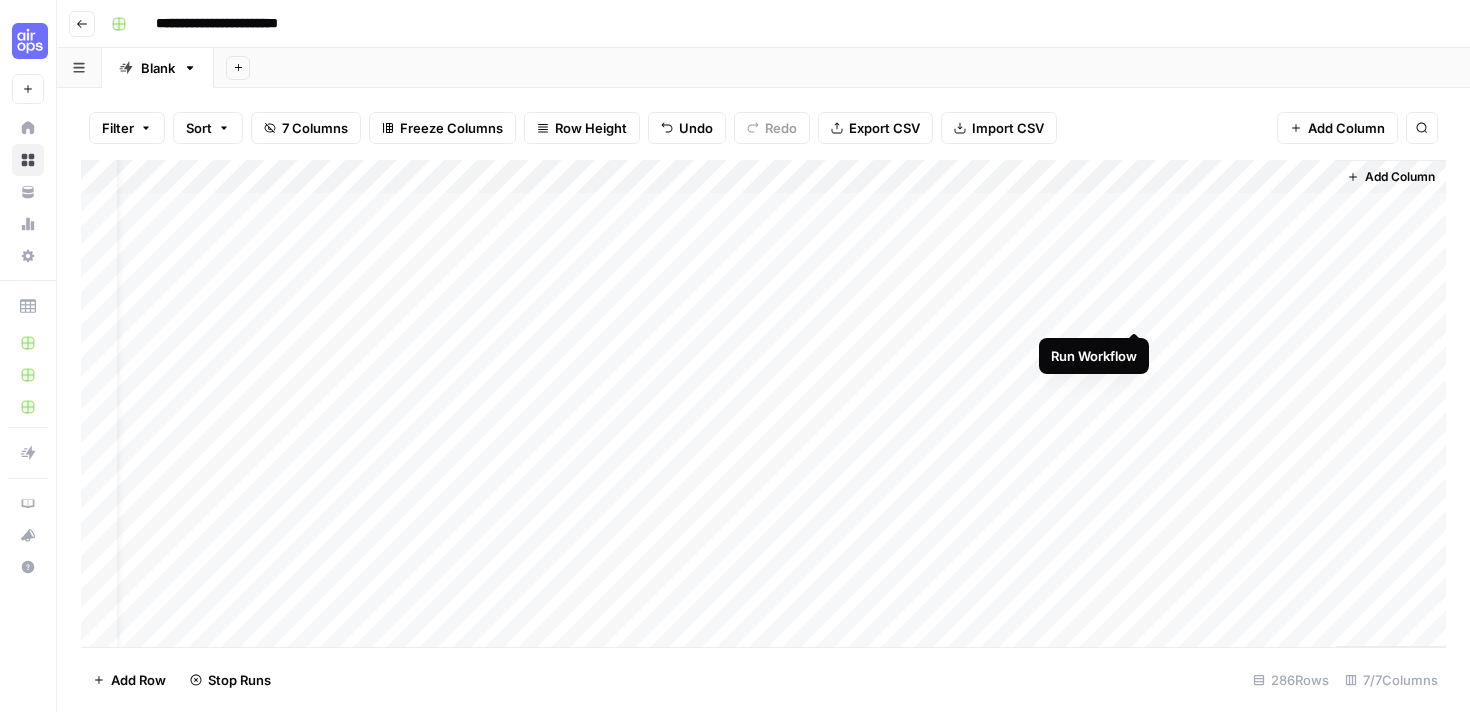 click on "Add Column" at bounding box center (763, 403) 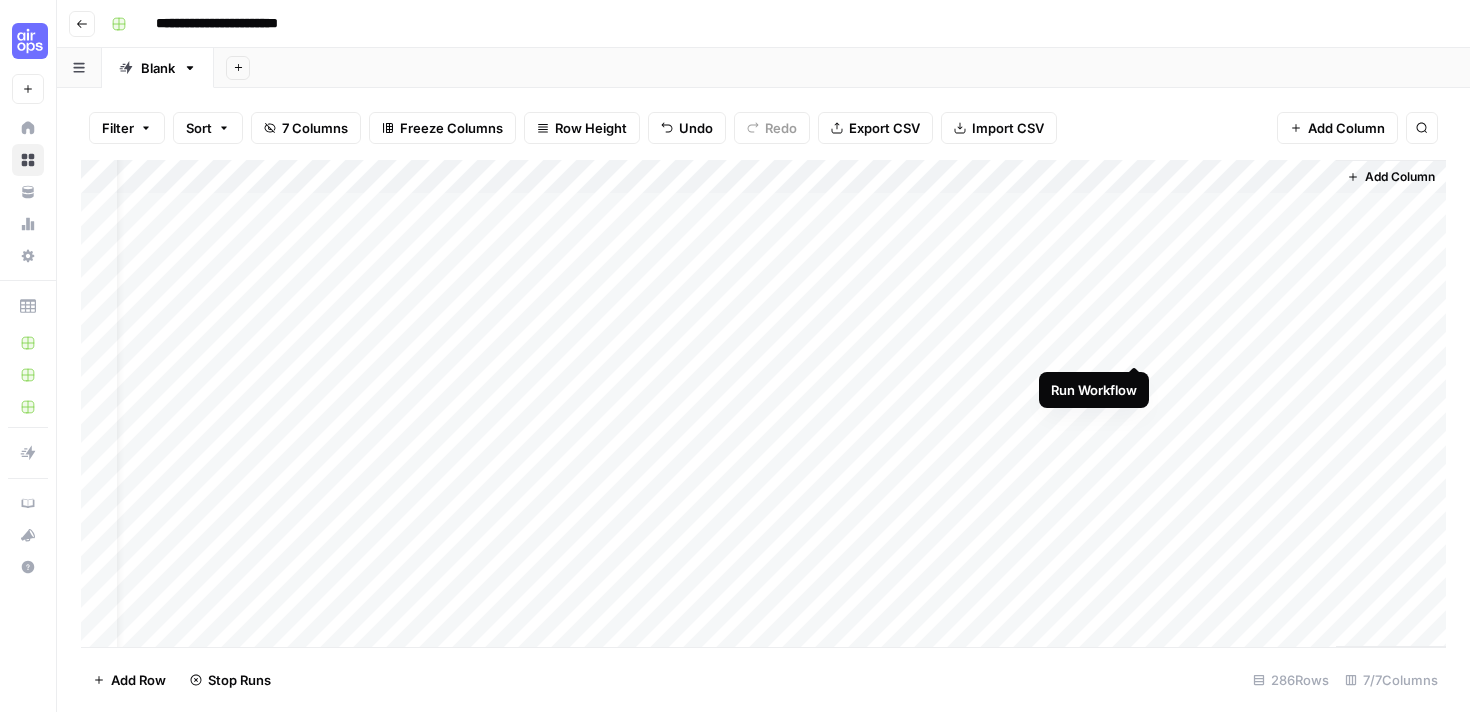 click on "Add Column" at bounding box center (763, 403) 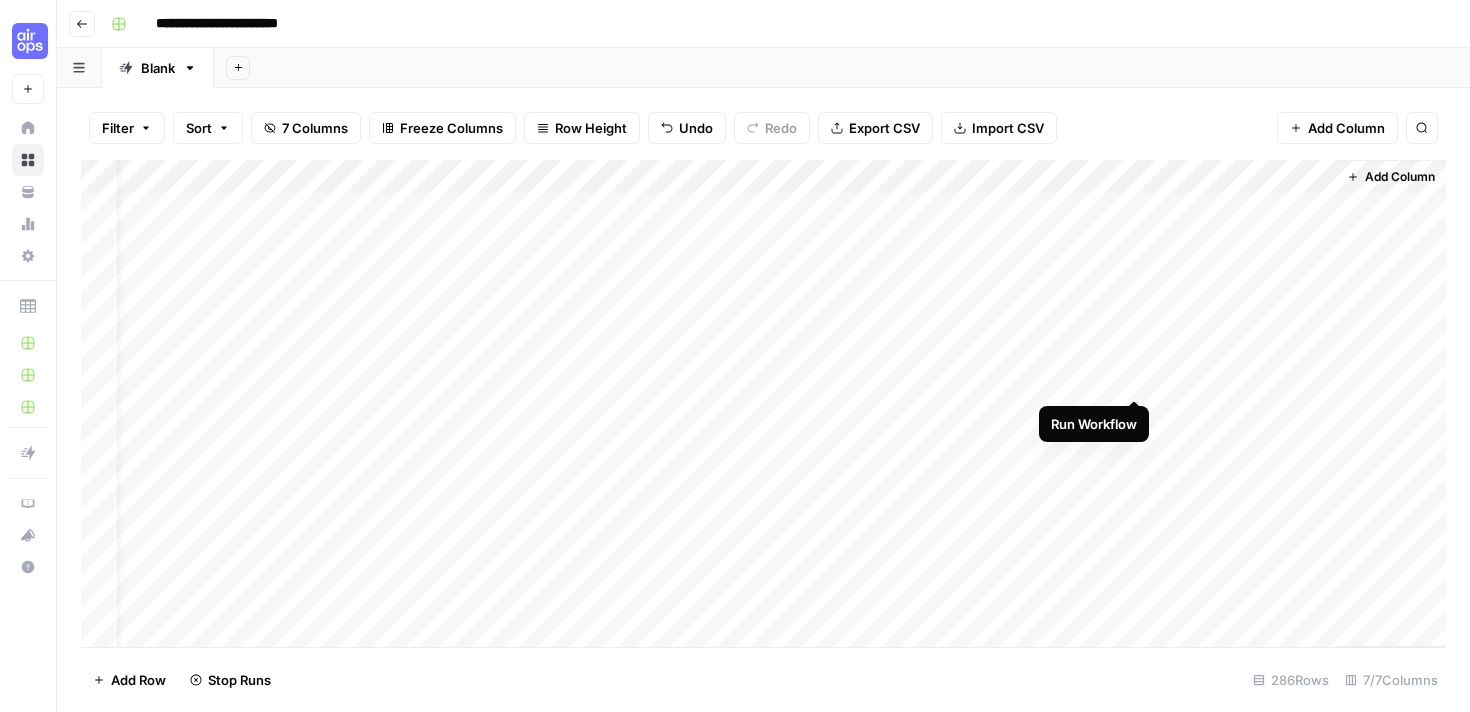 click on "Add Column" at bounding box center [763, 403] 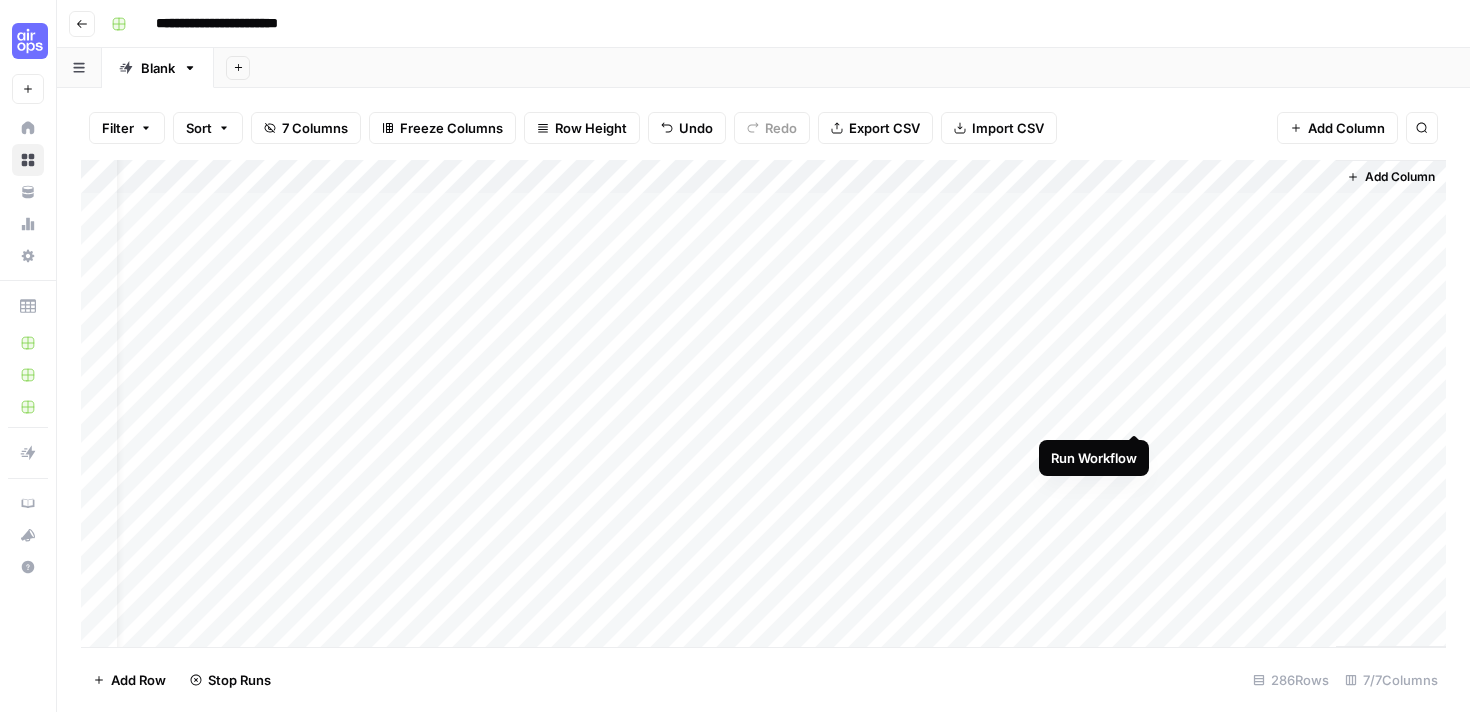 click on "Add Column" at bounding box center (763, 403) 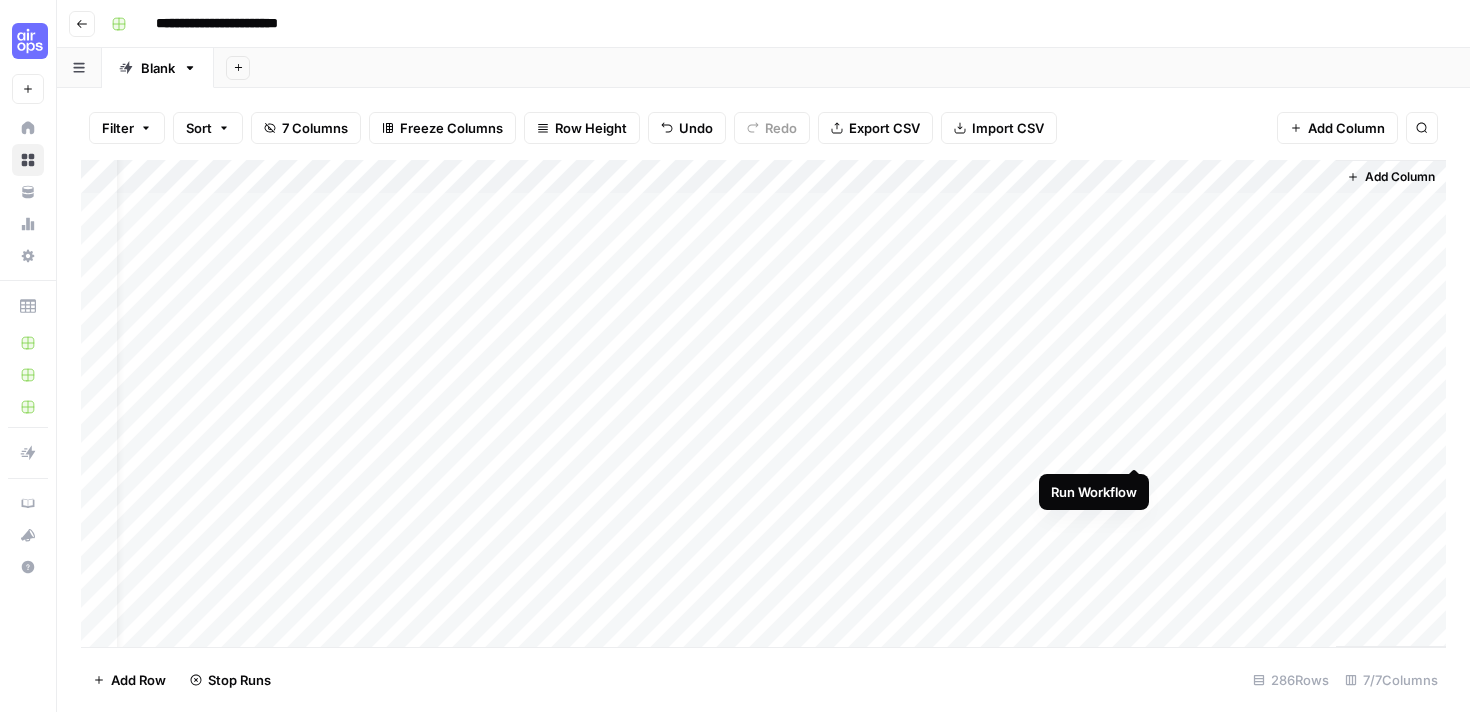 click on "Add Column" at bounding box center [763, 403] 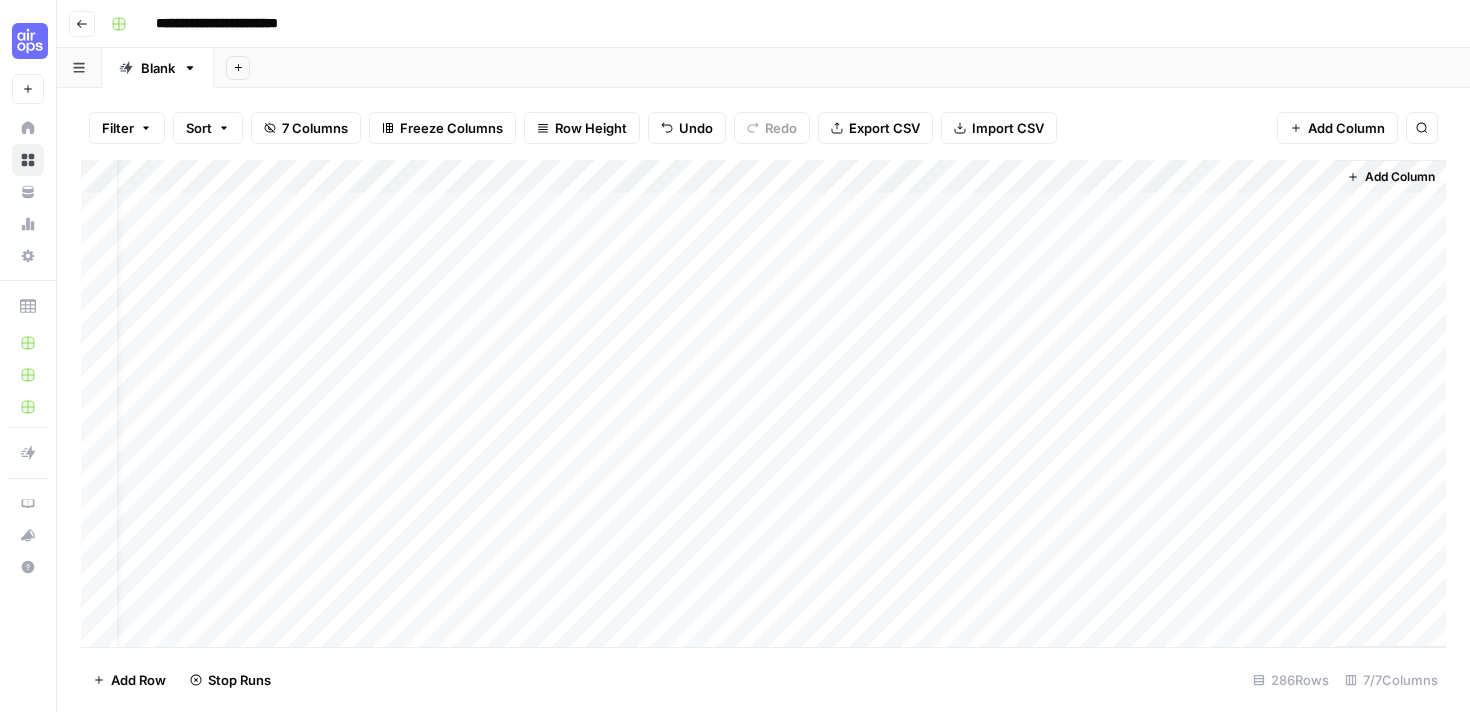 click on "Add Column" at bounding box center (763, 403) 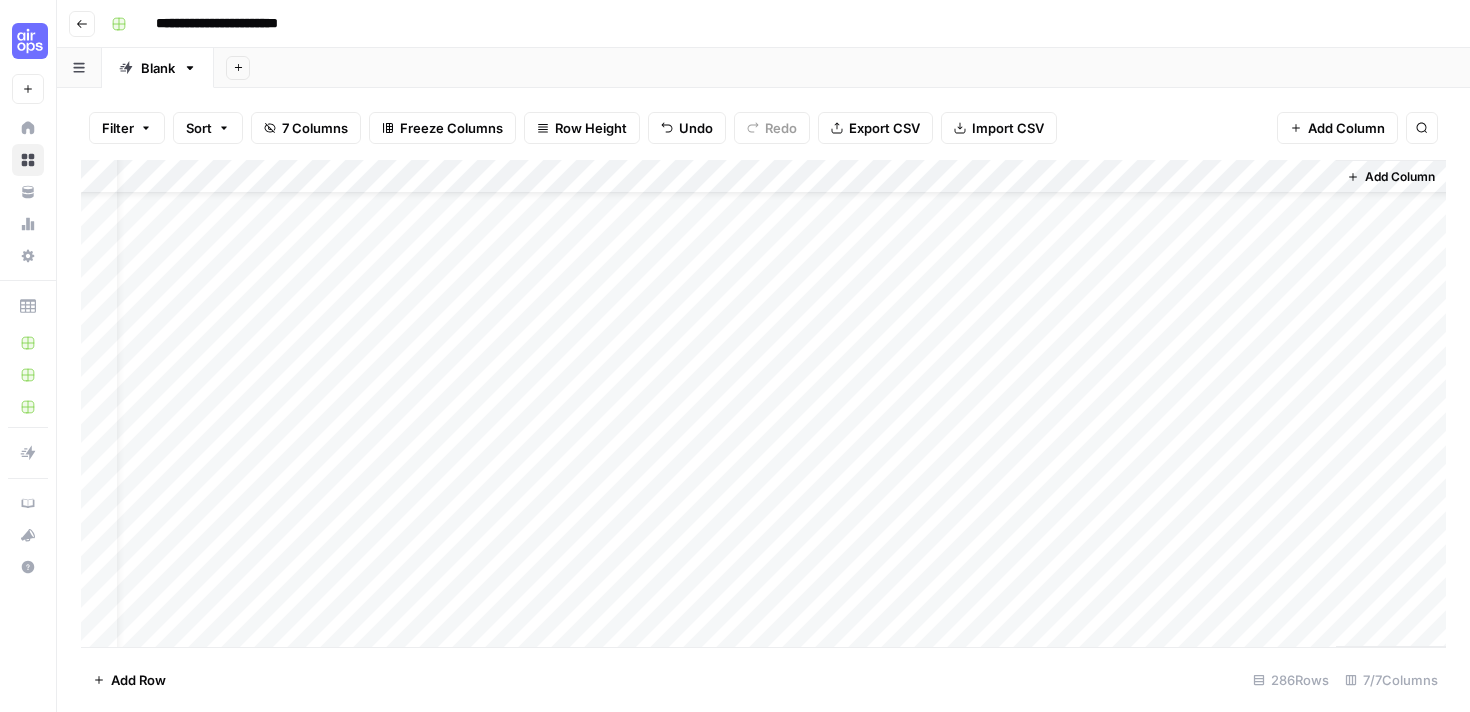 scroll, scrollTop: 0, scrollLeft: 43, axis: horizontal 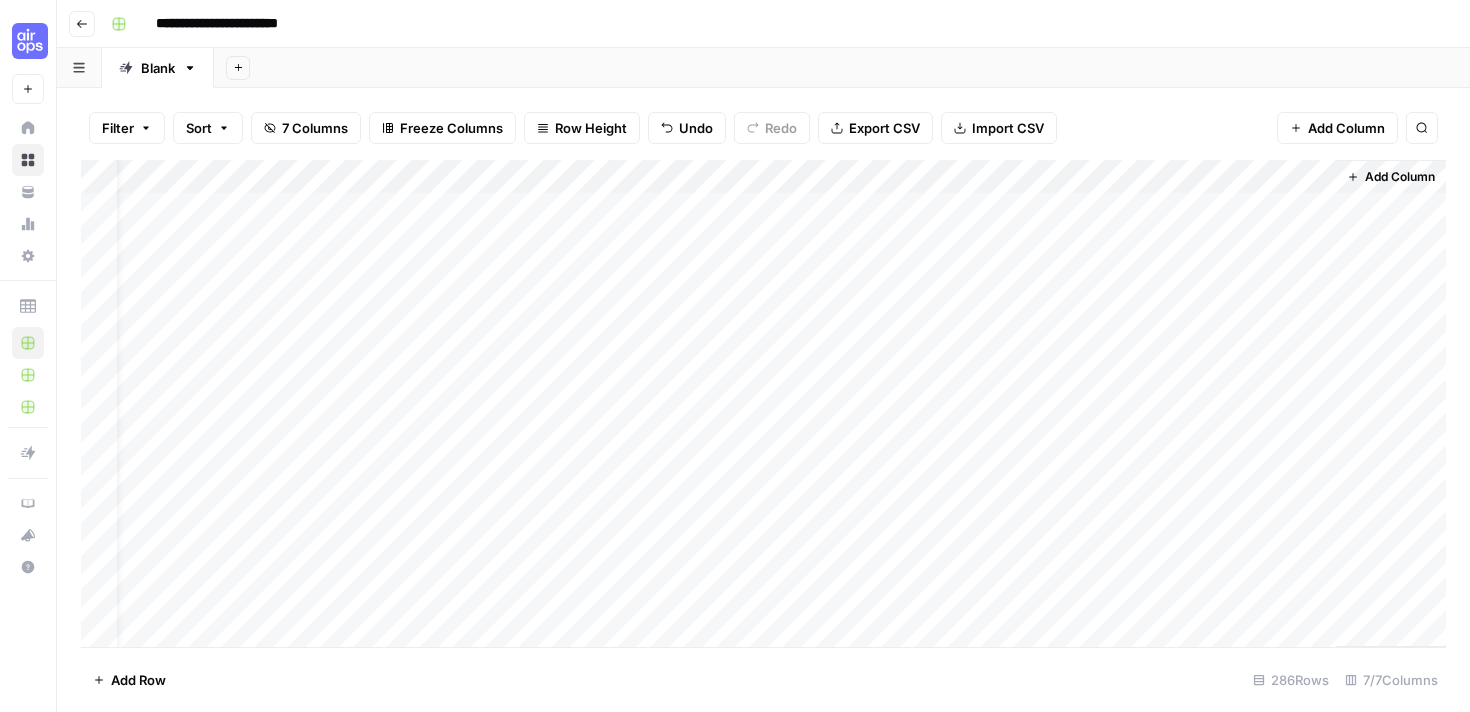 click on "Add Column" at bounding box center (763, 403) 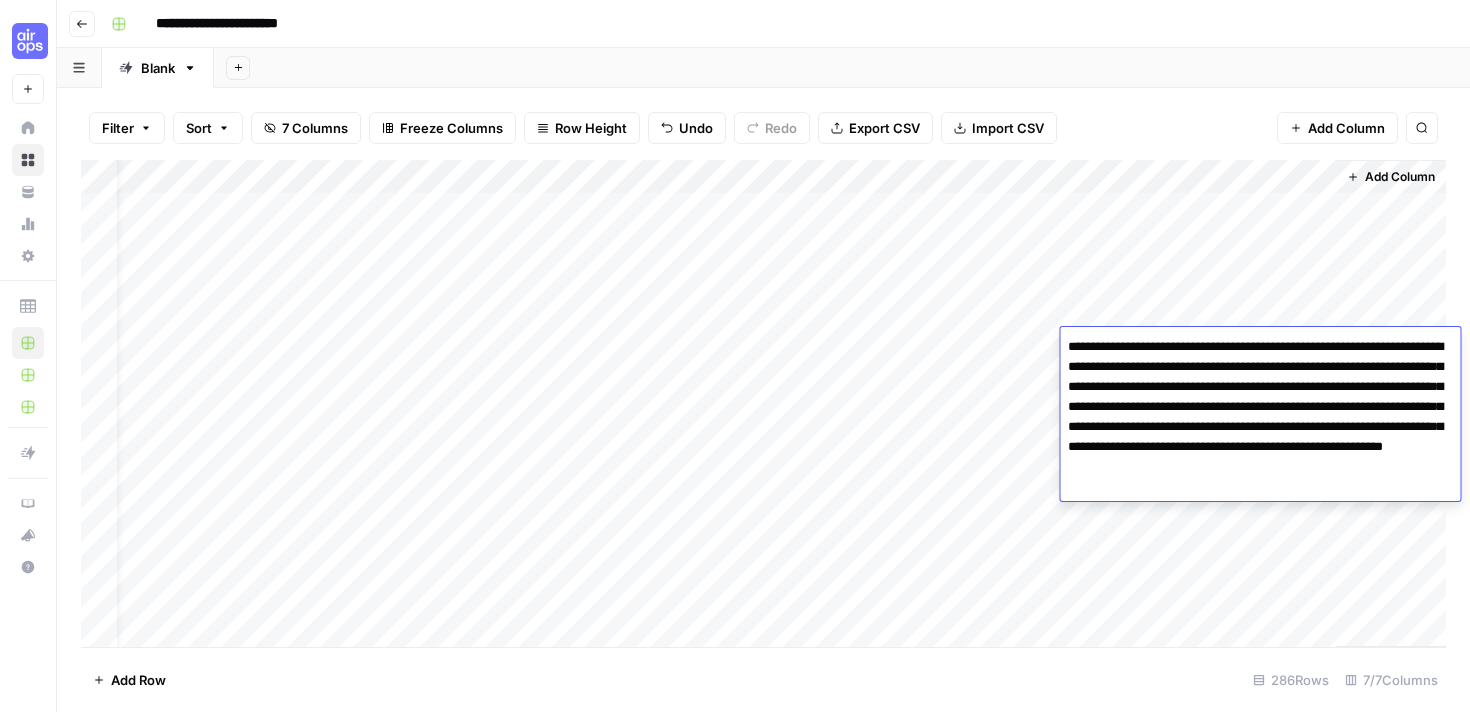 click on "**********" at bounding box center (1260, 417) 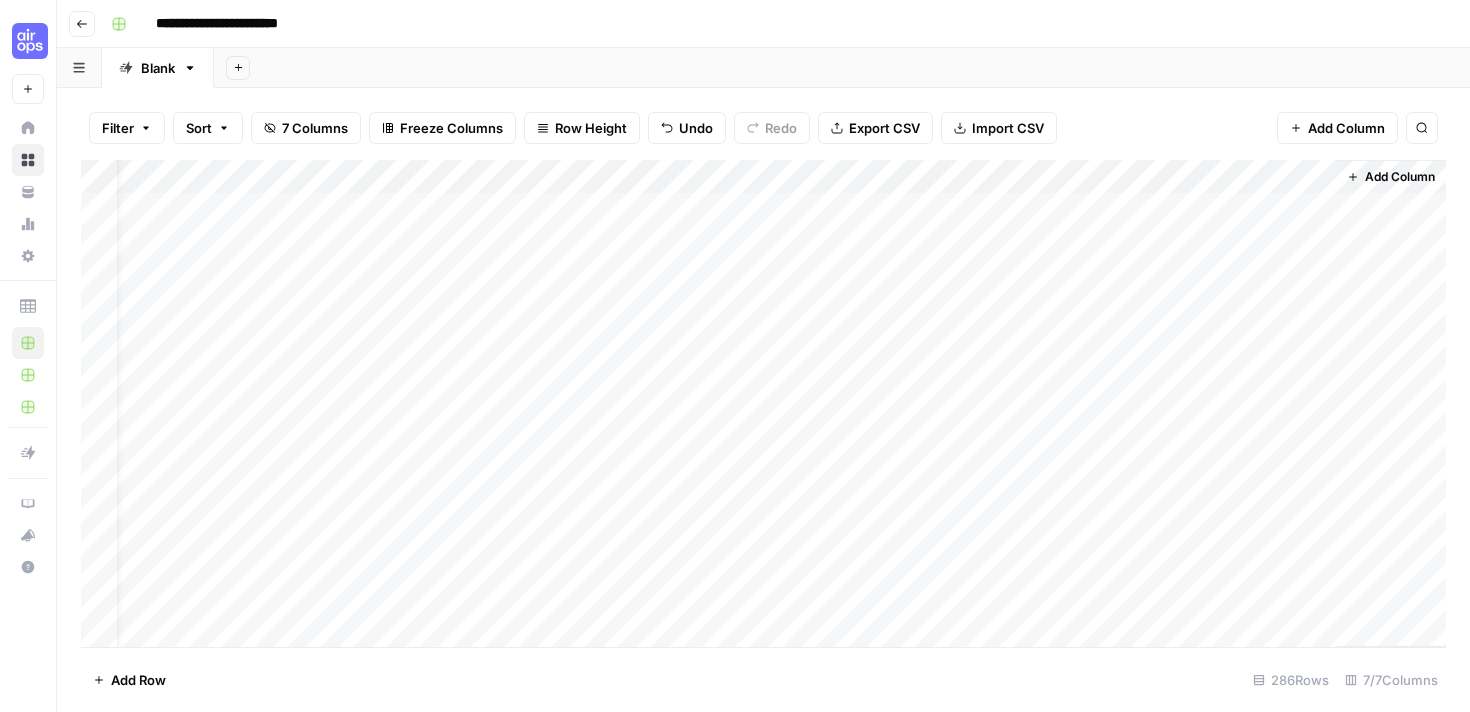 click on "Add Column" at bounding box center [763, 403] 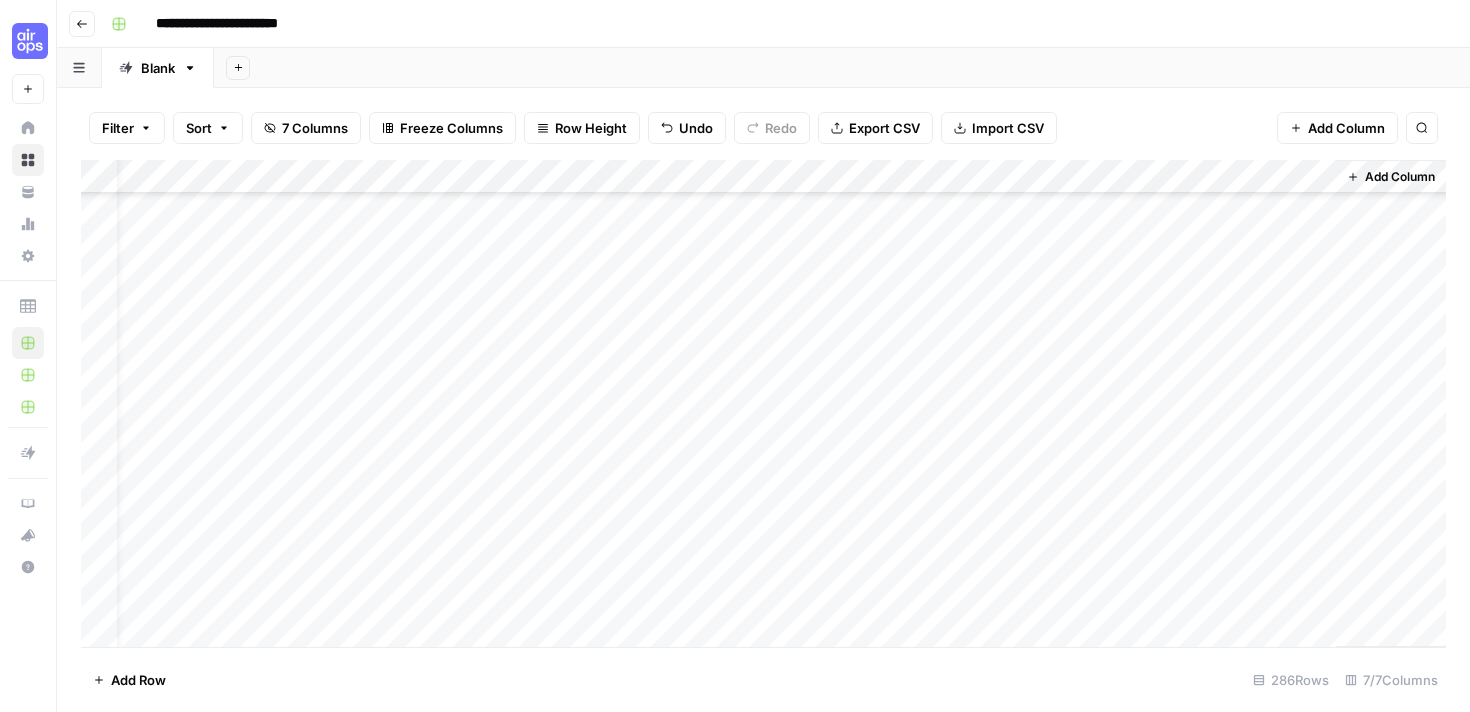 scroll, scrollTop: 127, scrollLeft: 43, axis: both 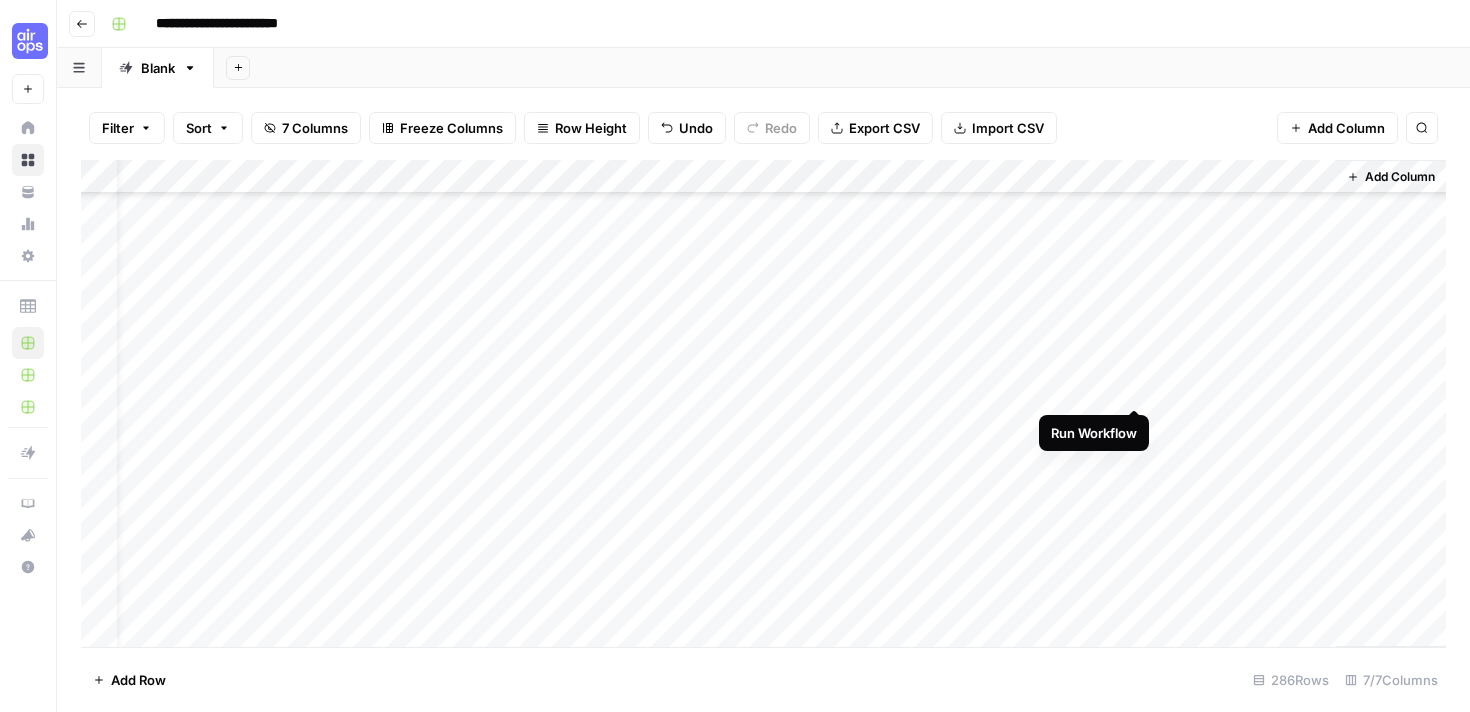 click on "Add Column" at bounding box center [763, 403] 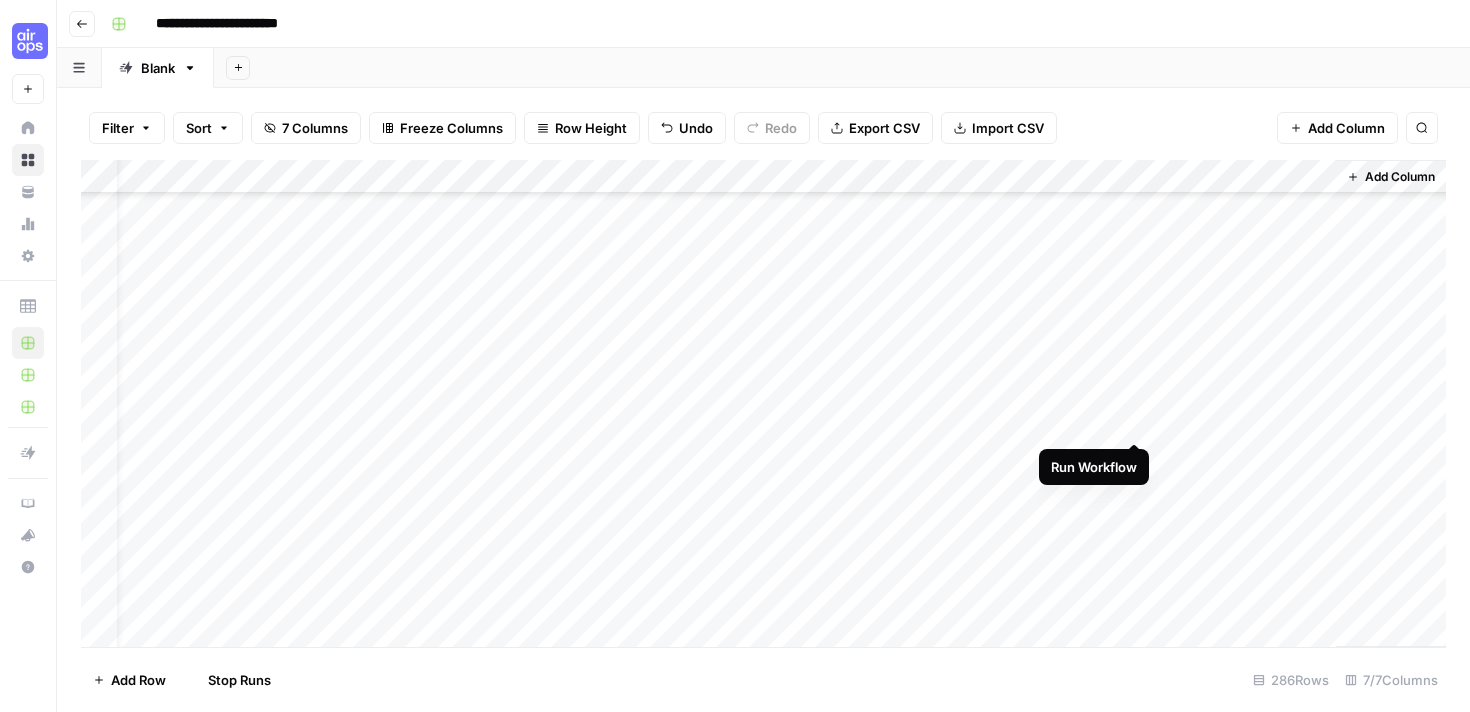 click on "Add Column" at bounding box center (763, 403) 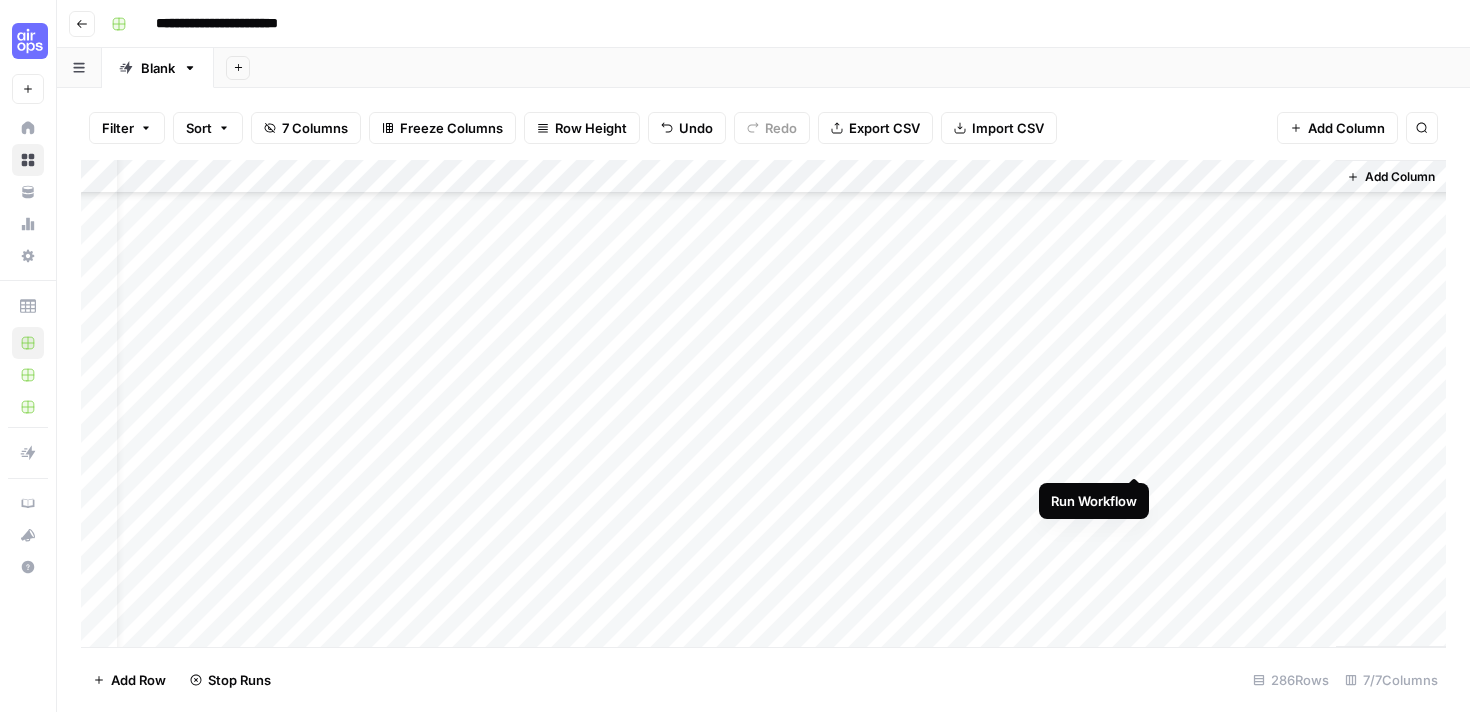 click on "Add Column" at bounding box center [763, 403] 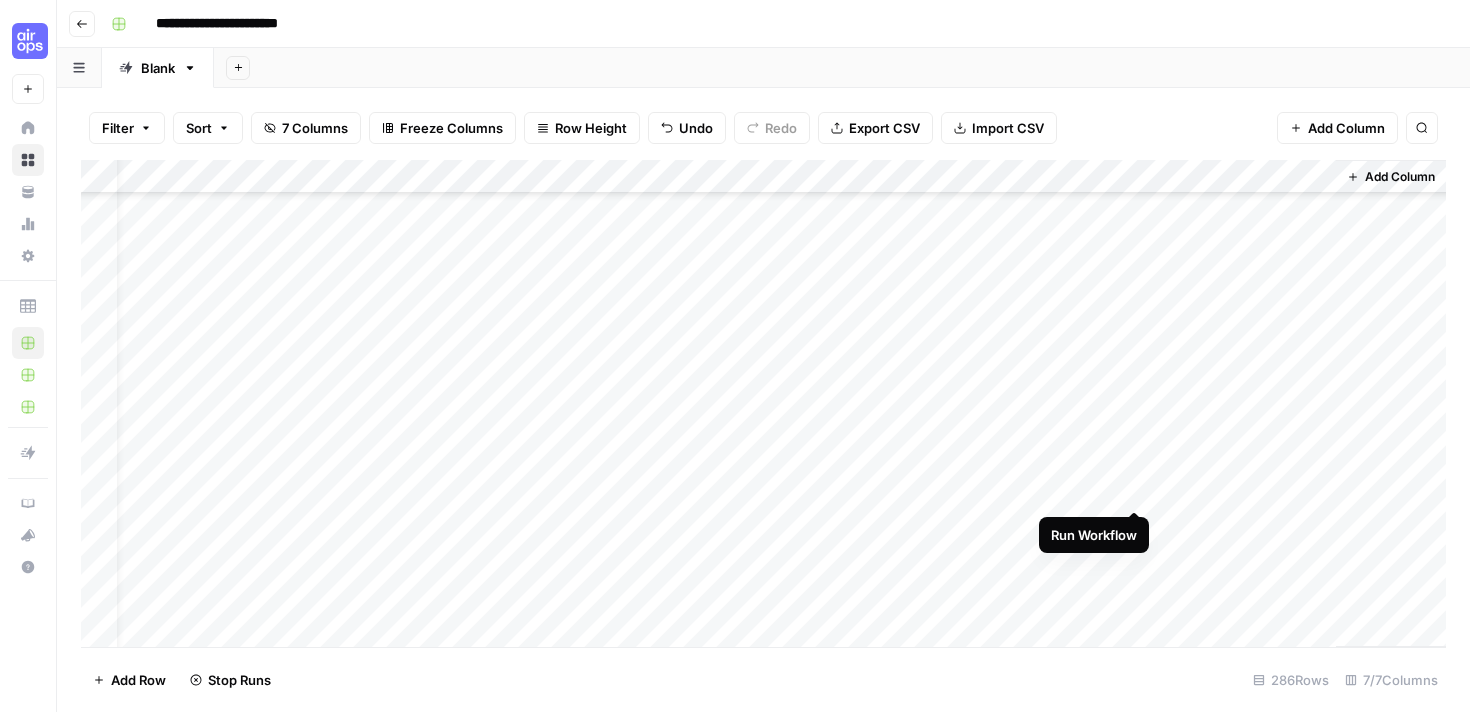 click on "Add Column" at bounding box center (763, 403) 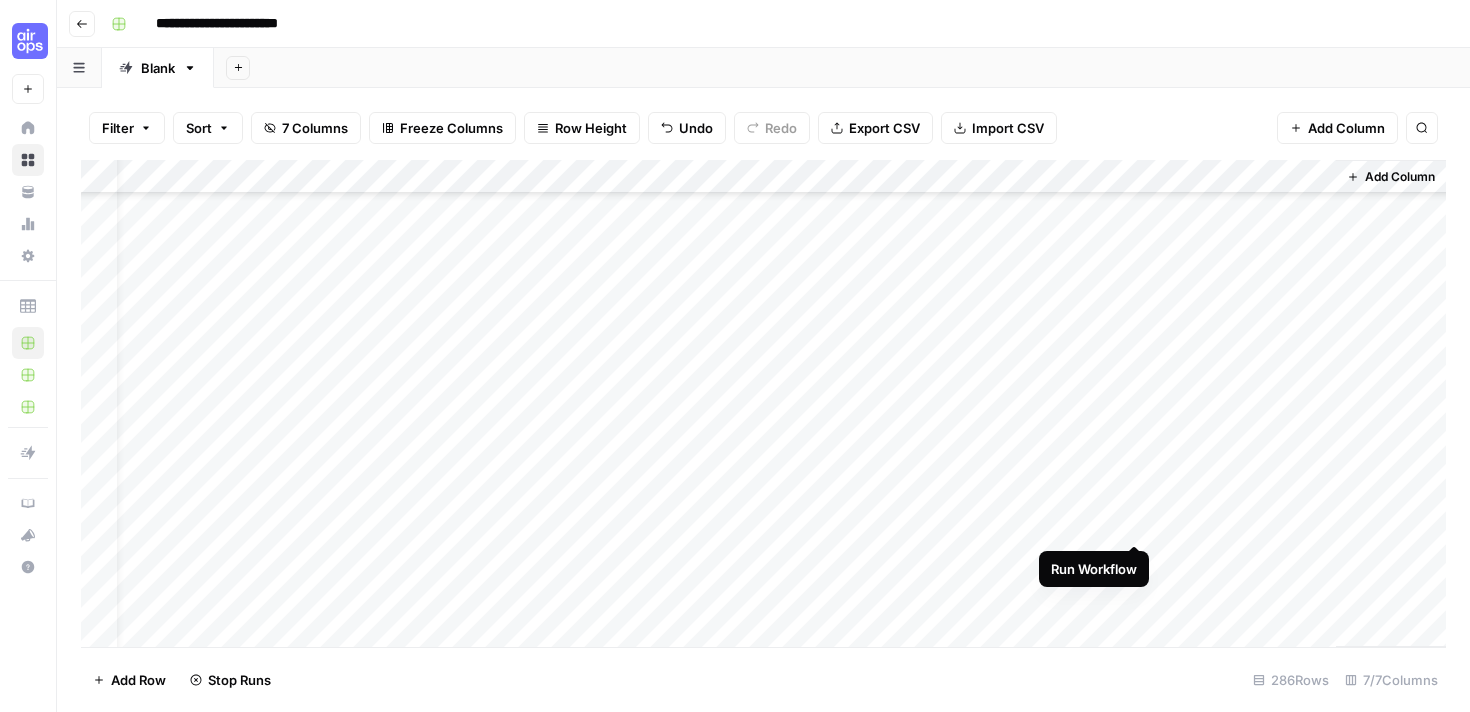 click on "Add Column" at bounding box center [763, 403] 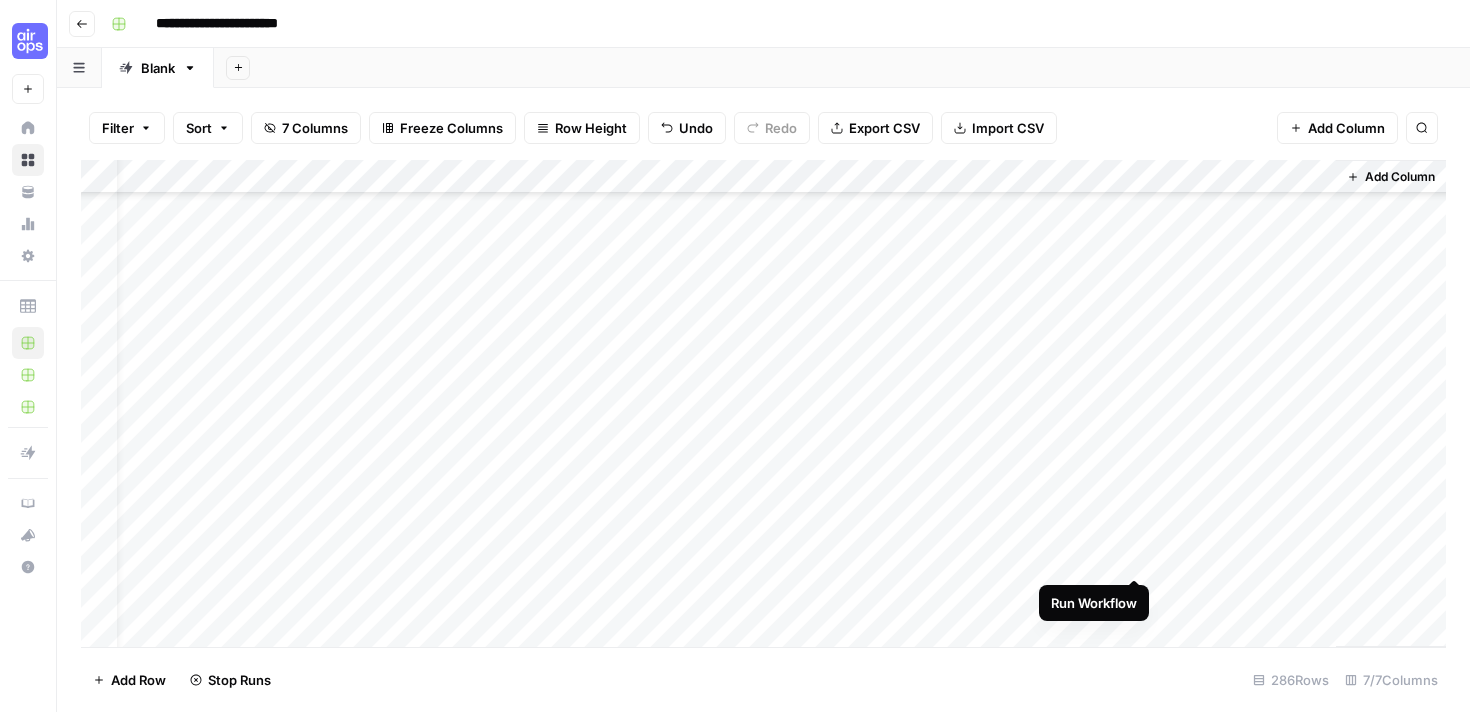 click on "Add Column" at bounding box center (763, 403) 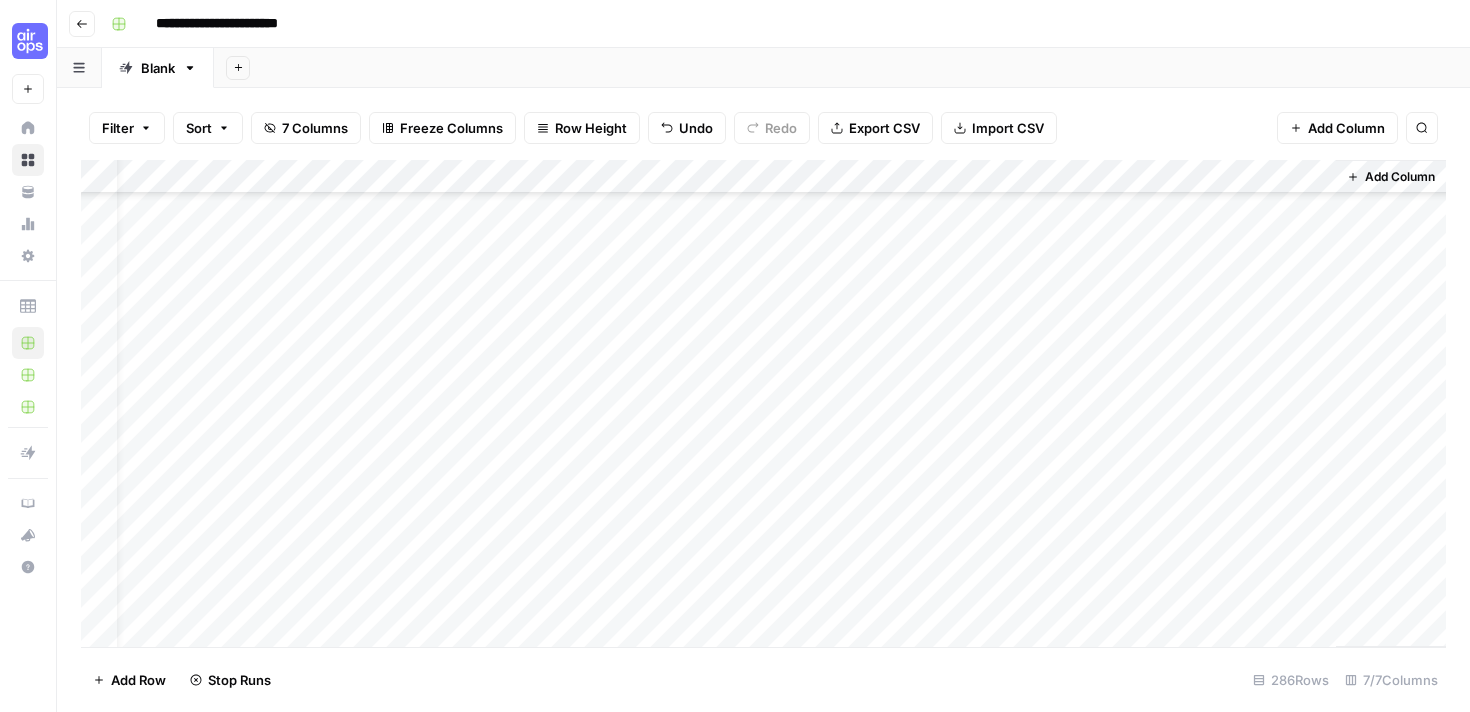 scroll, scrollTop: 333, scrollLeft: 43, axis: both 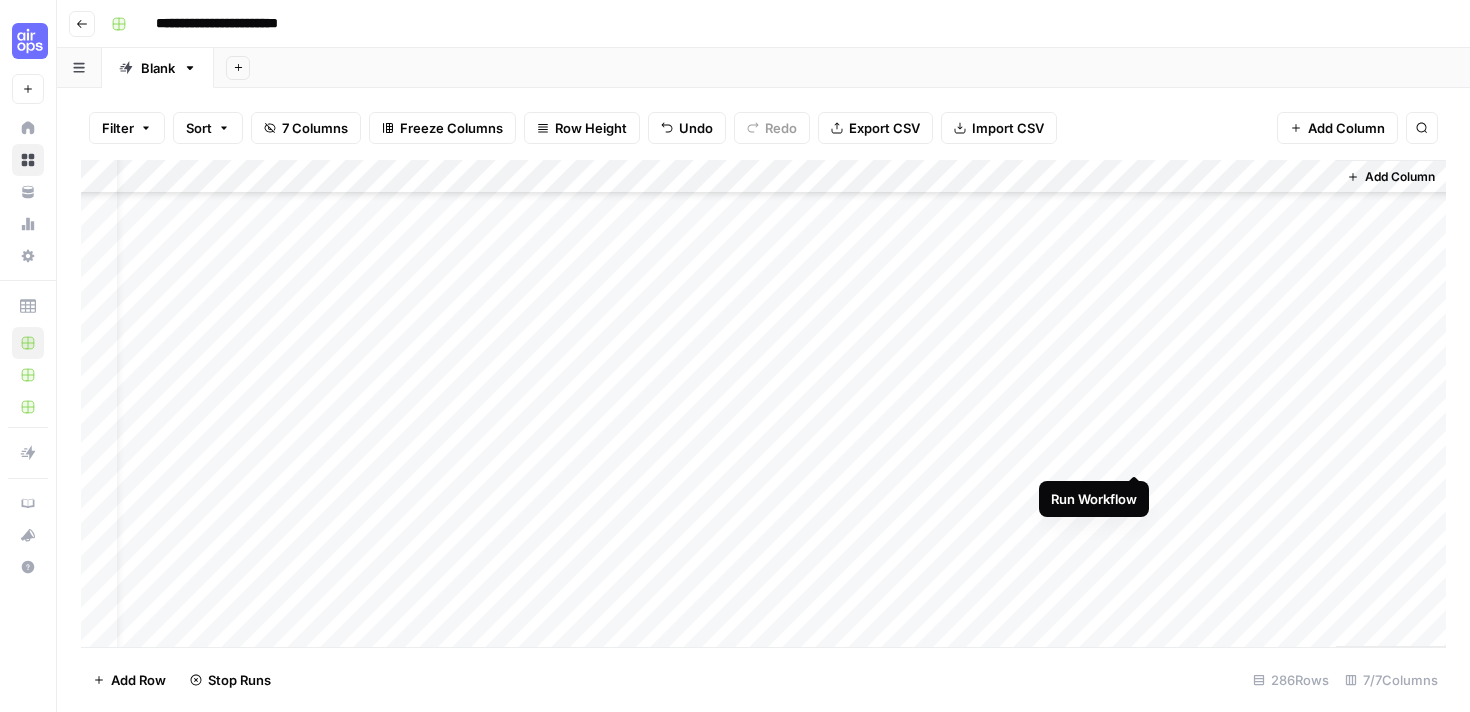 click on "Add Column" at bounding box center (763, 403) 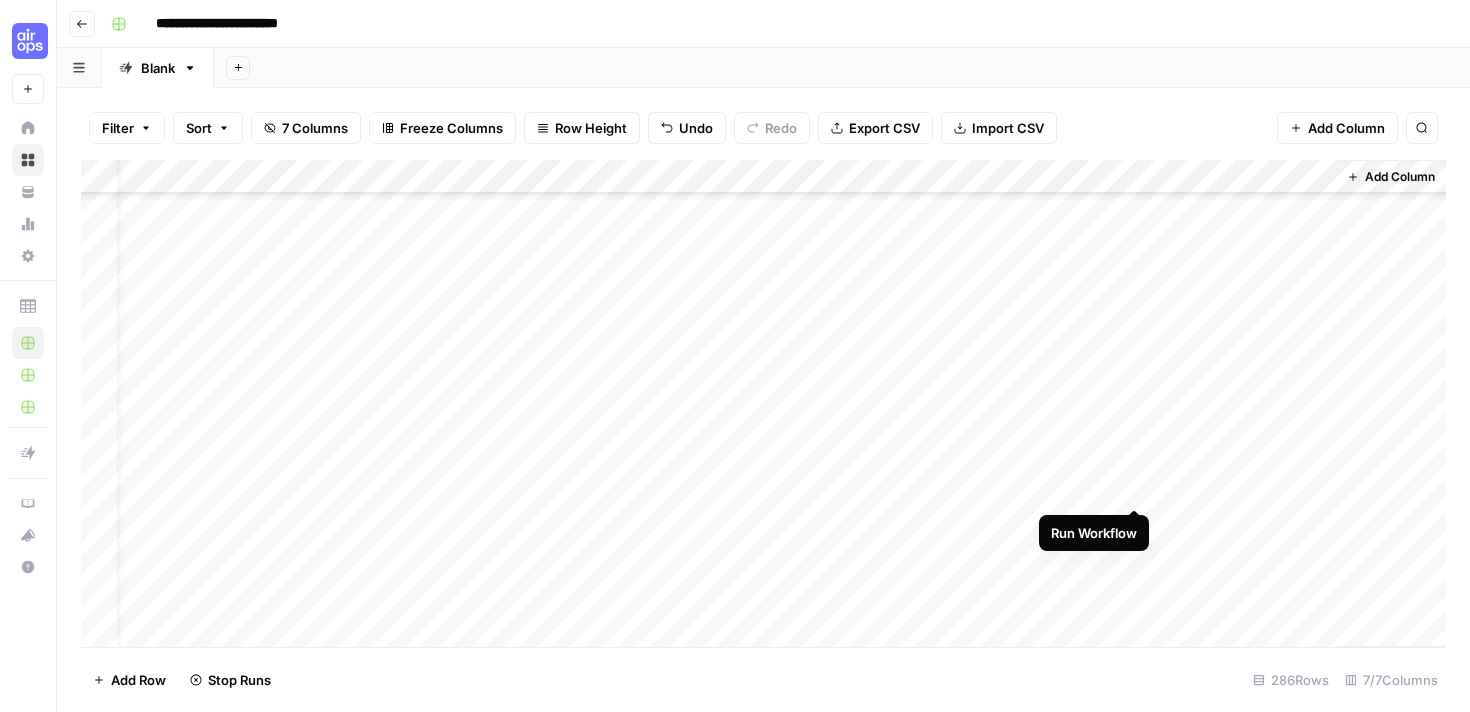 click on "Add Column" at bounding box center (763, 403) 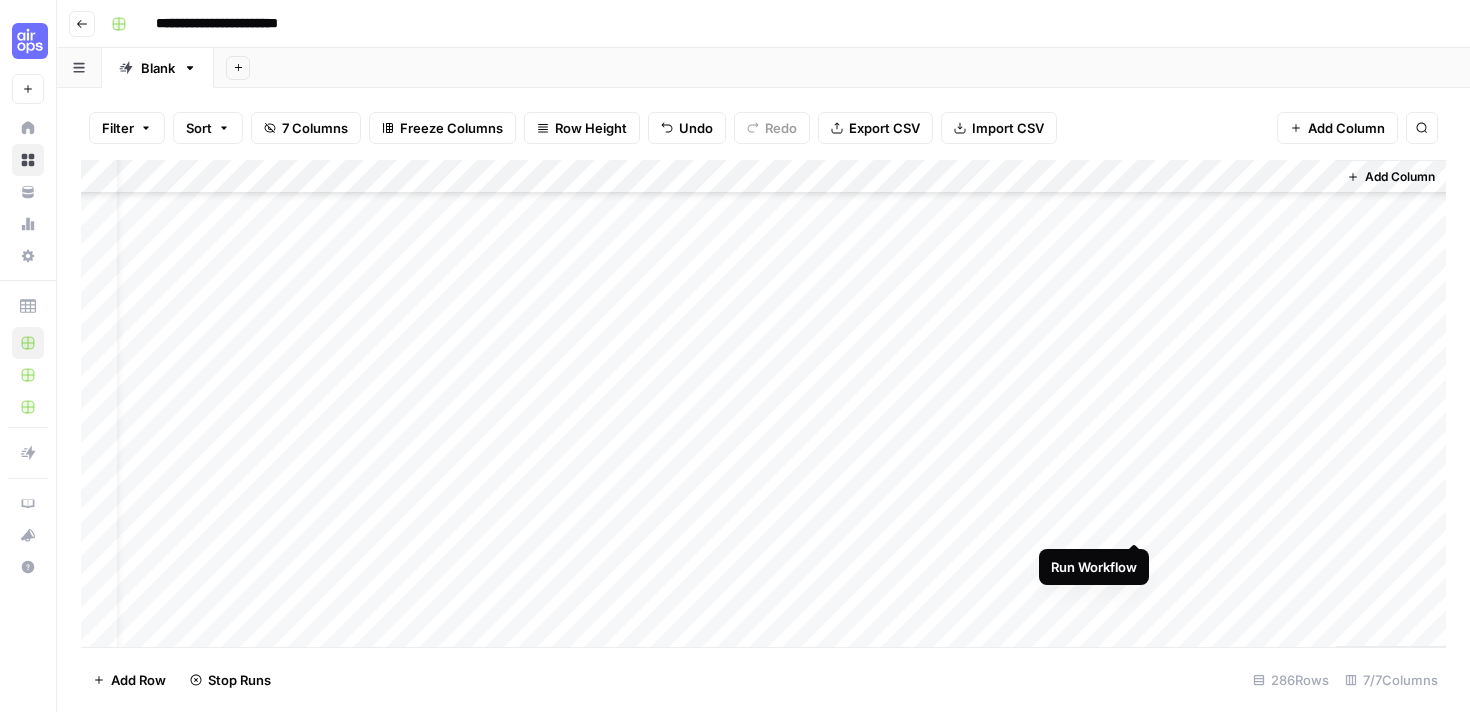 click on "Add Column" at bounding box center [763, 403] 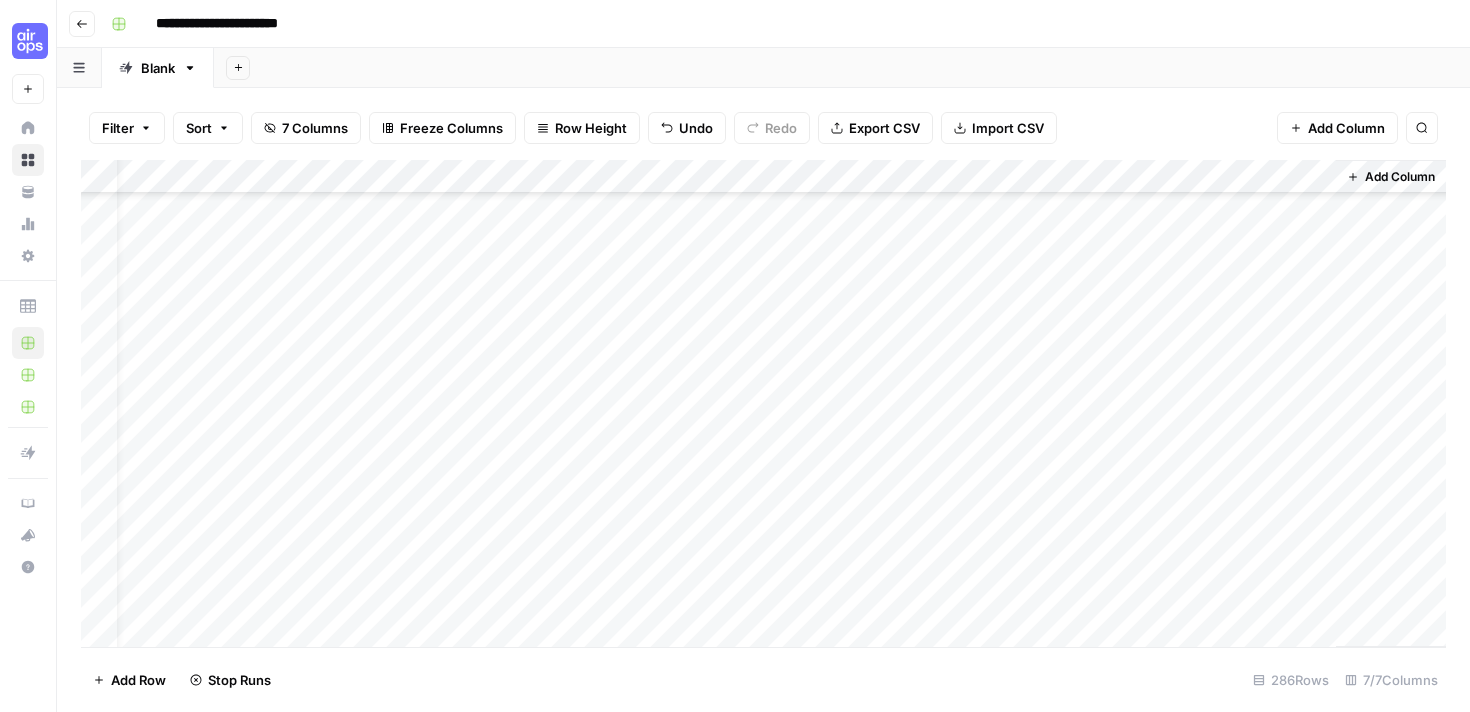 scroll, scrollTop: 0, scrollLeft: 43, axis: horizontal 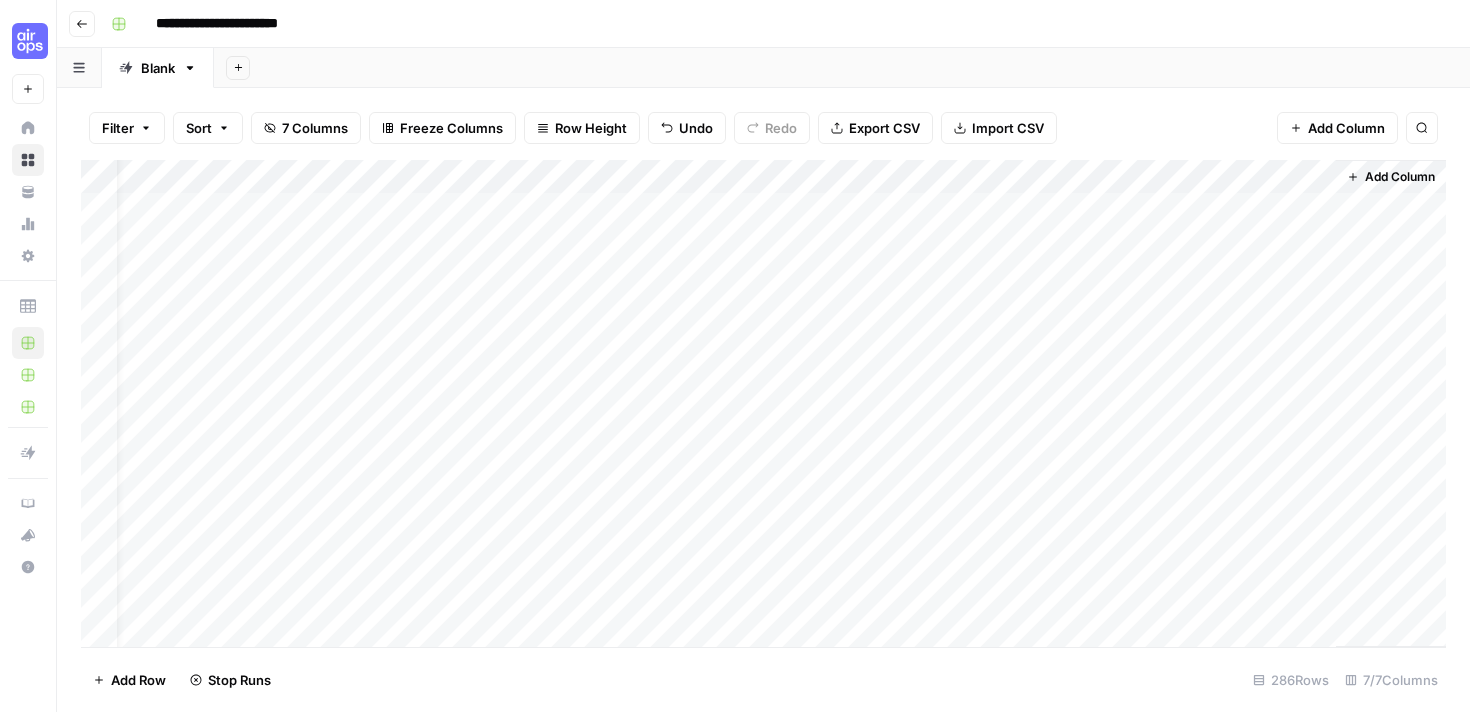 click on "Add Column" at bounding box center [763, 403] 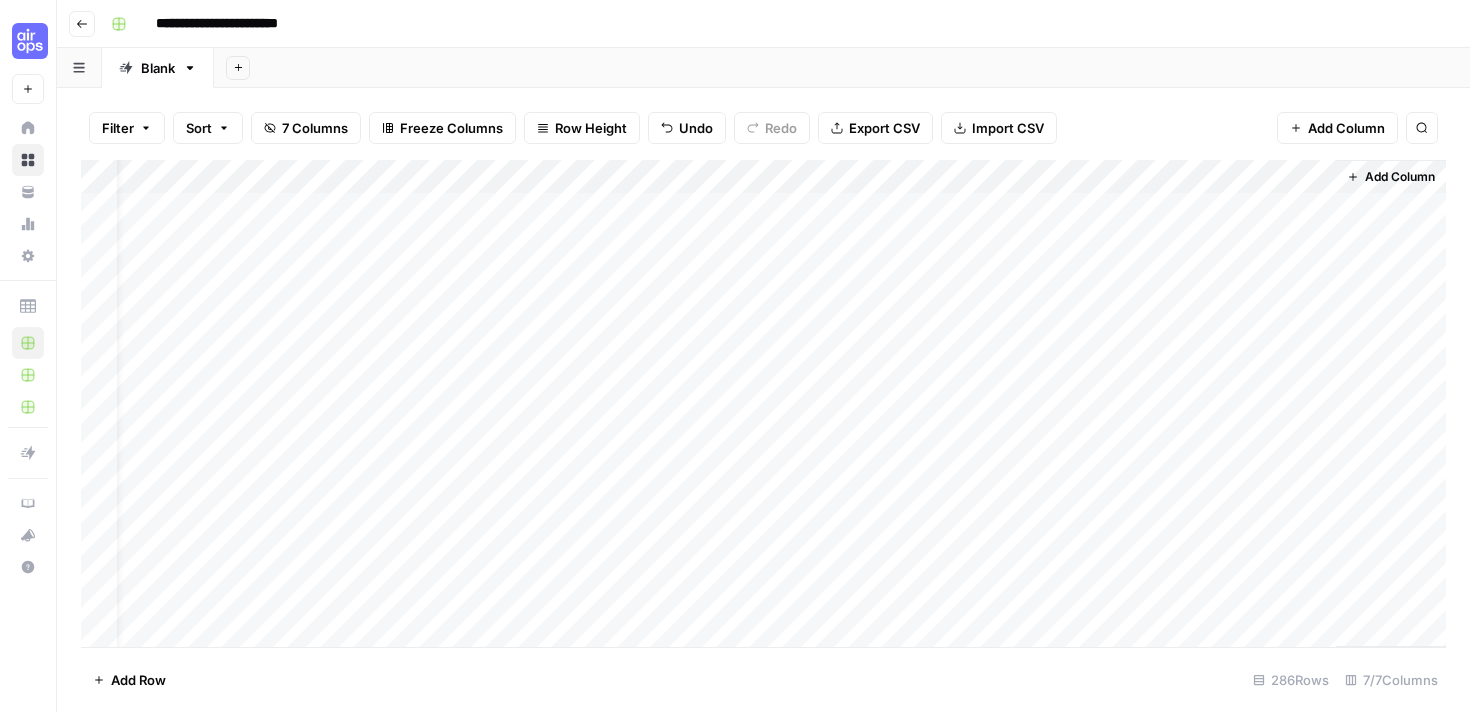 click on "Add Column" at bounding box center [763, 403] 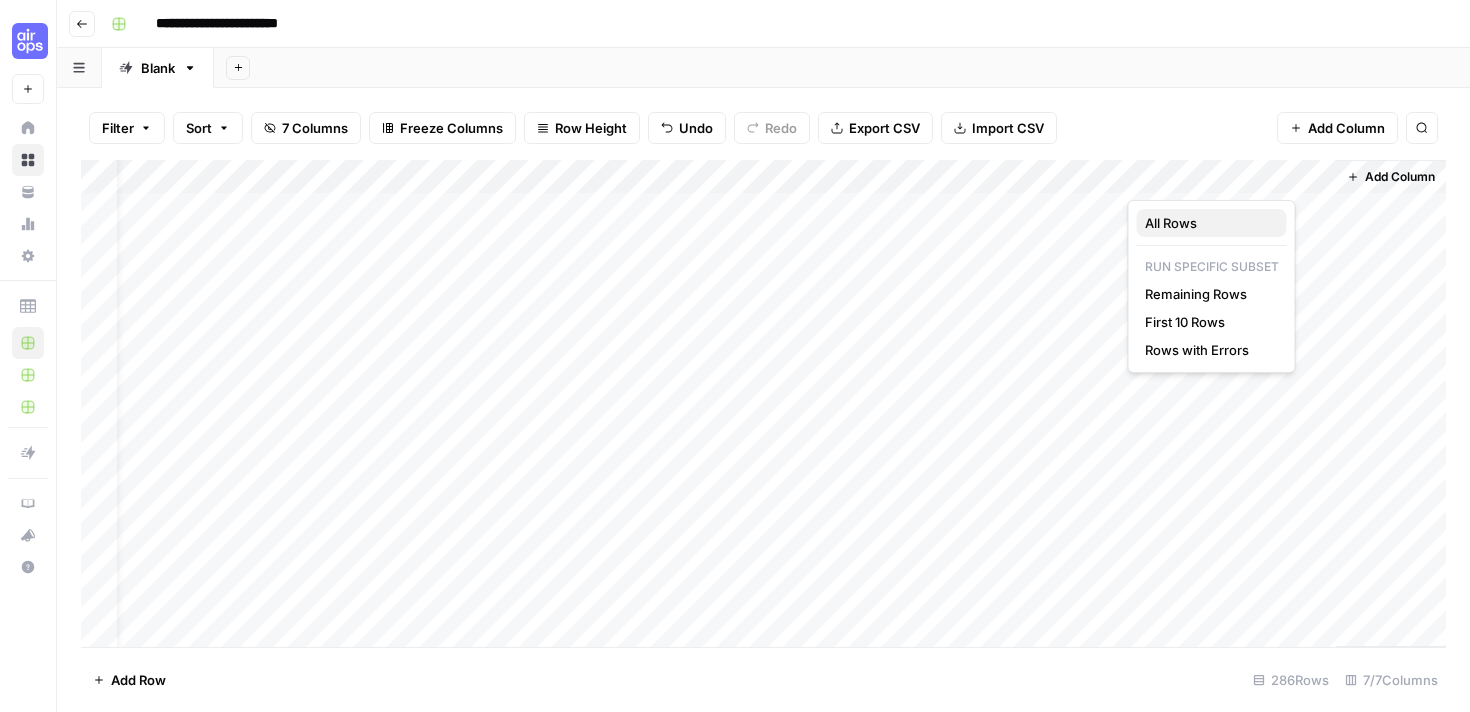 click on "All Rows" at bounding box center [1212, 223] 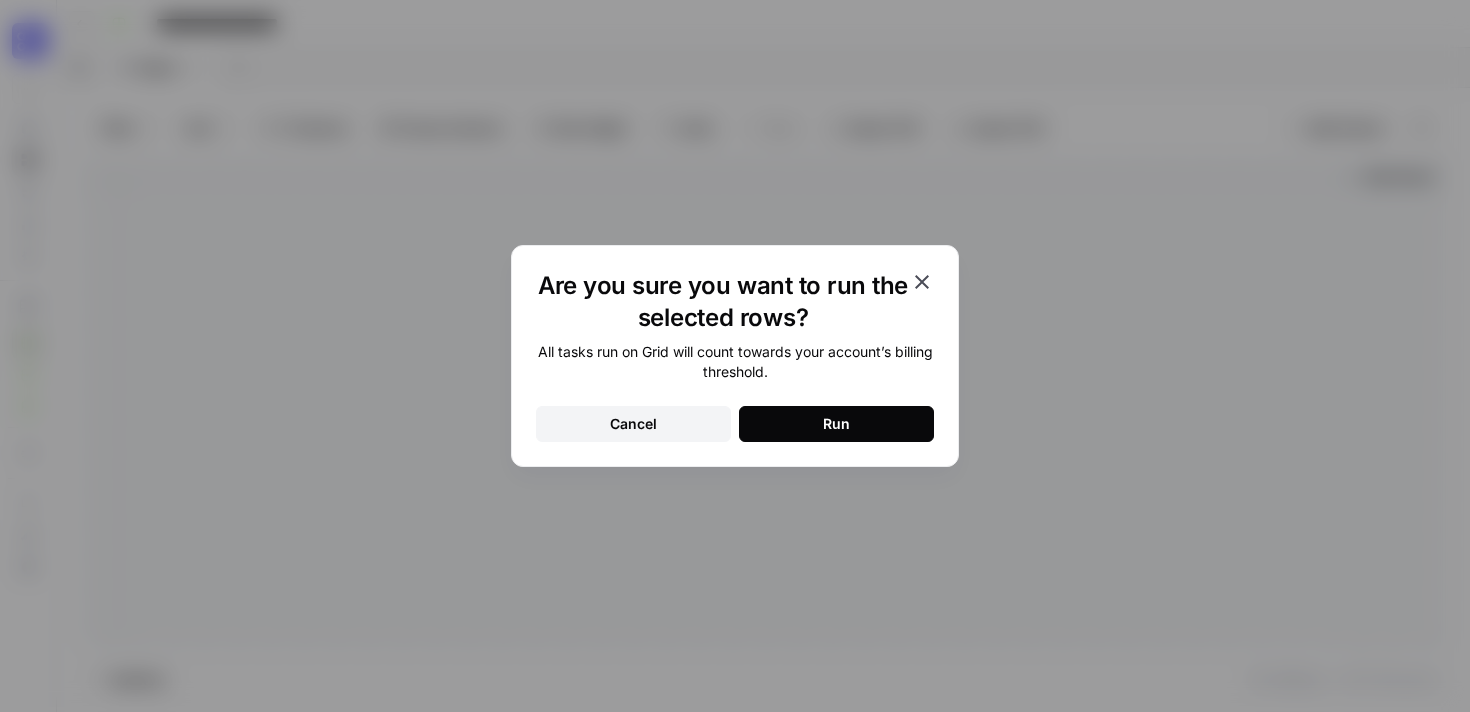 click 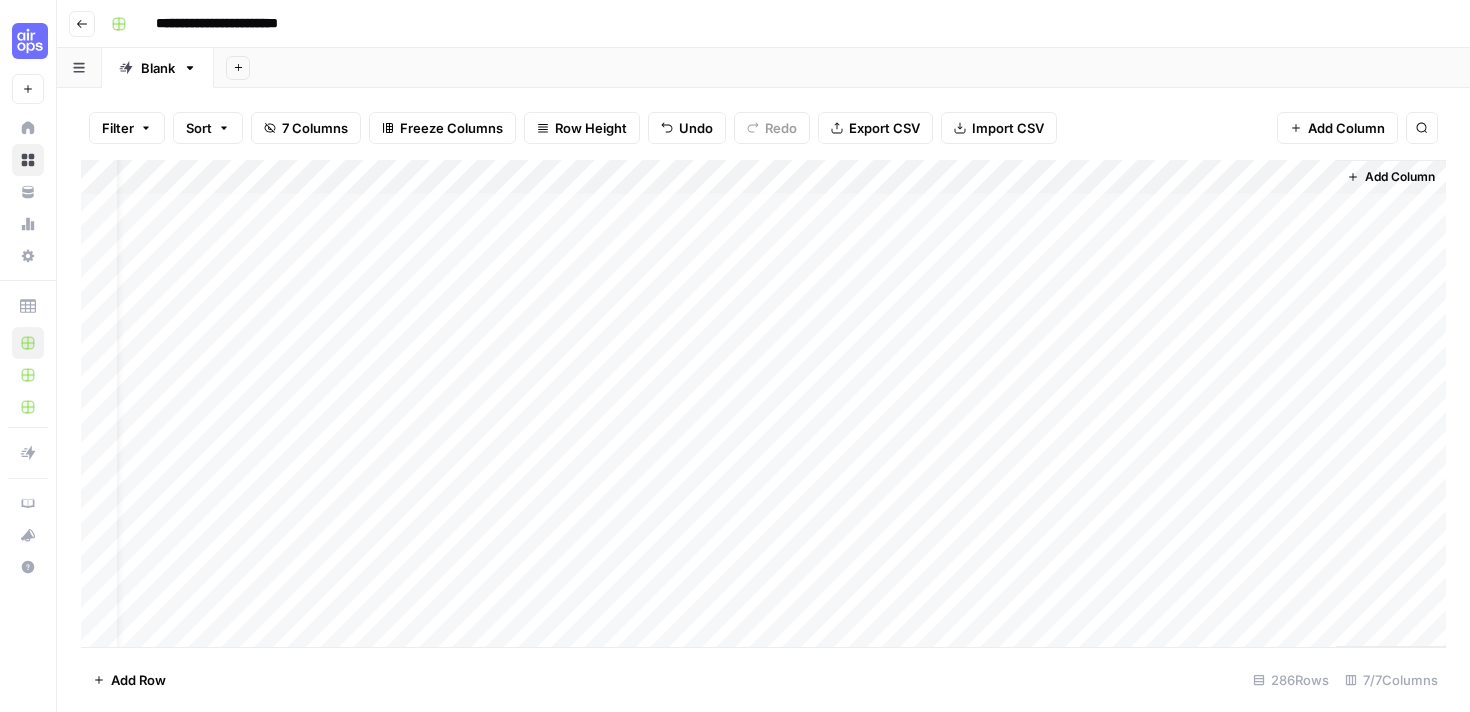 scroll, scrollTop: 12, scrollLeft: 43, axis: both 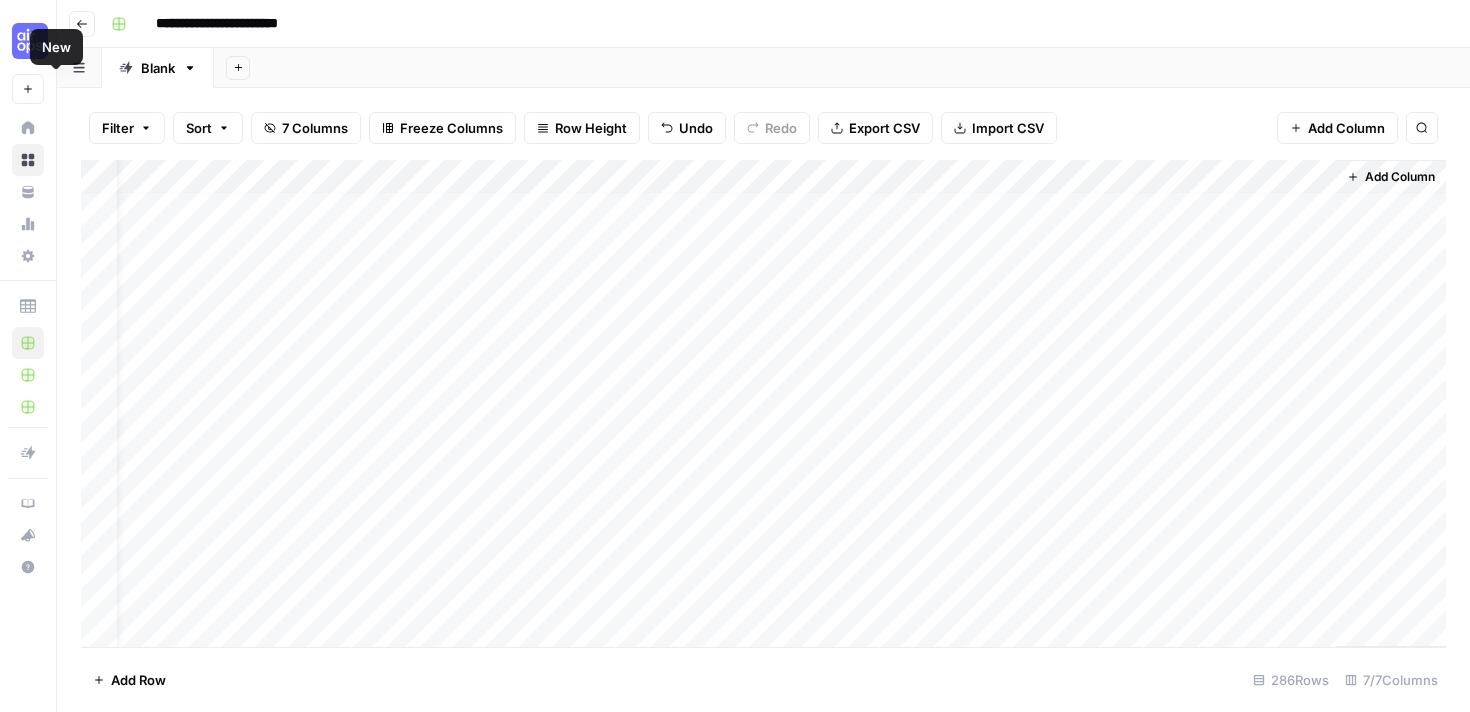 click on "**********" at bounding box center (763, 24) 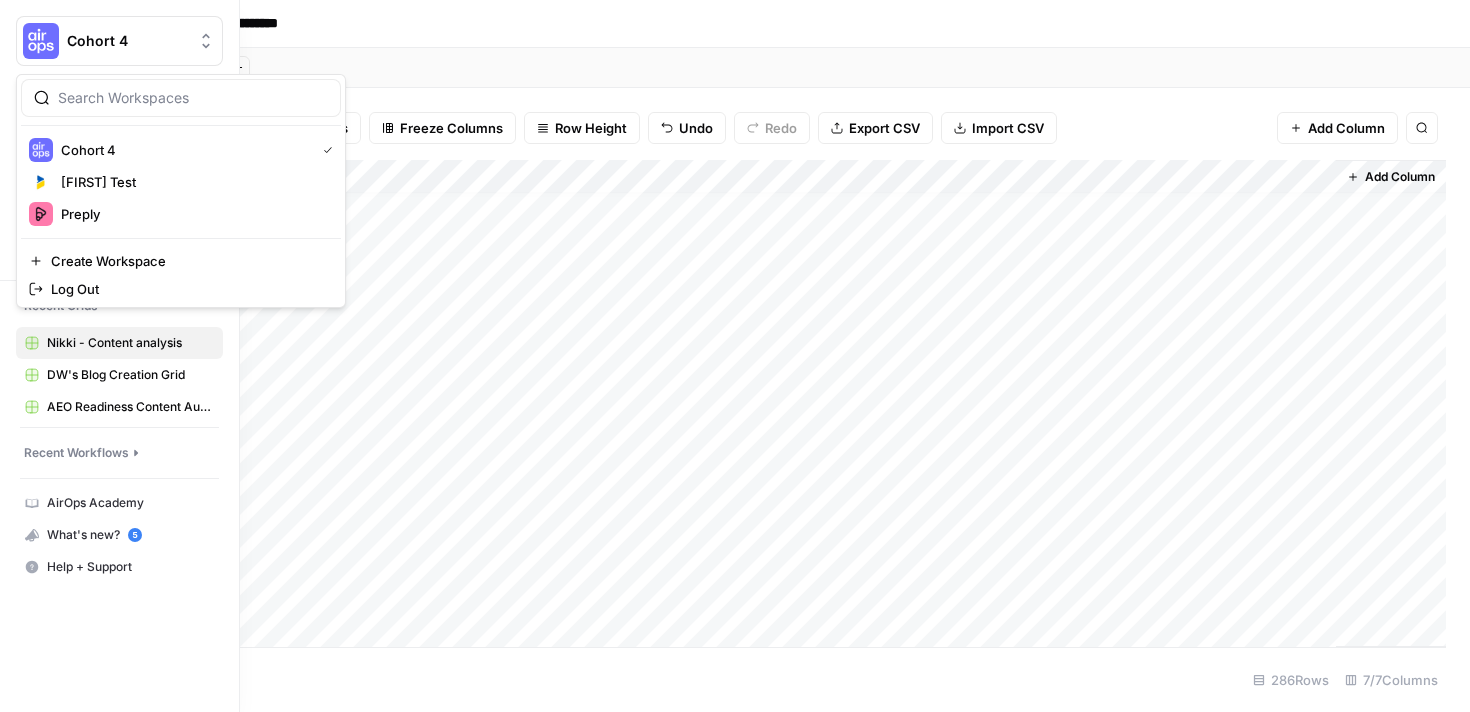 click at bounding box center (41, 41) 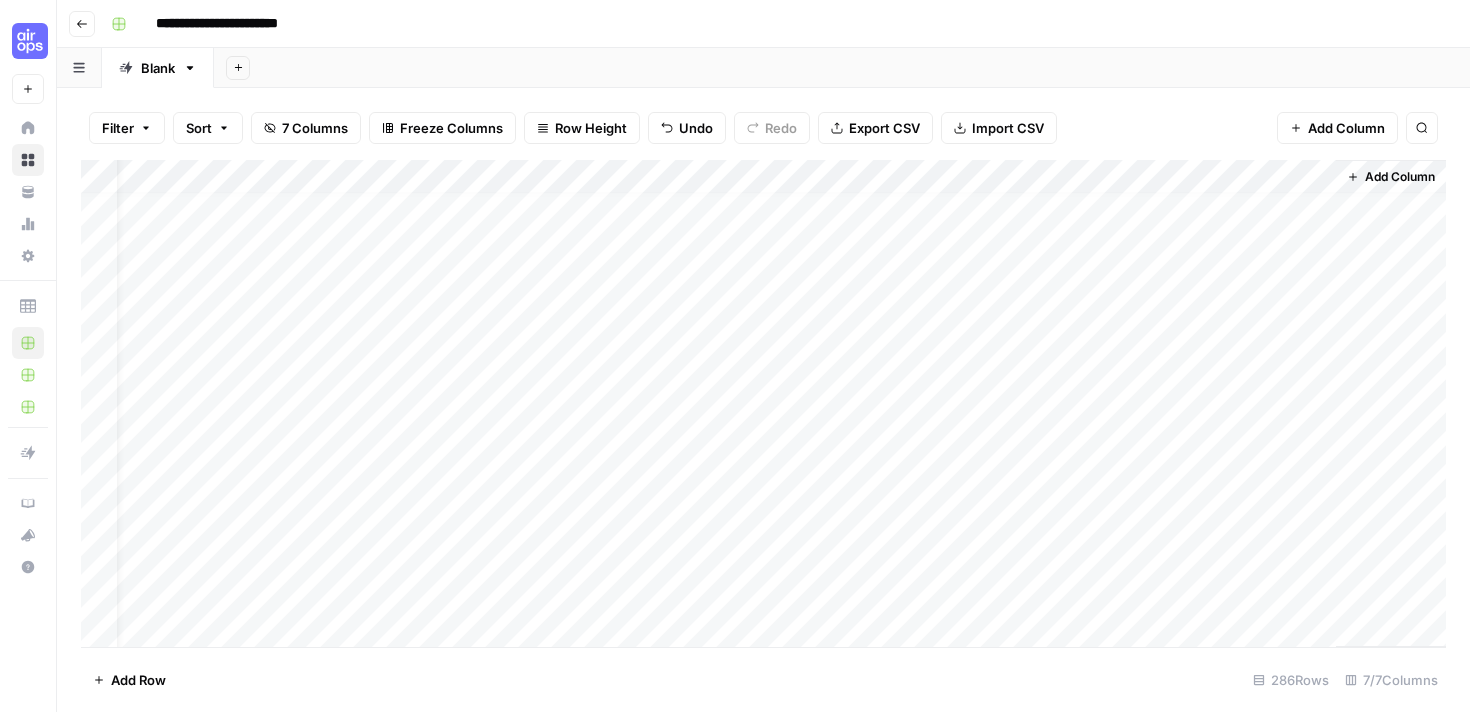 click on "Add Sheet" at bounding box center [842, 68] 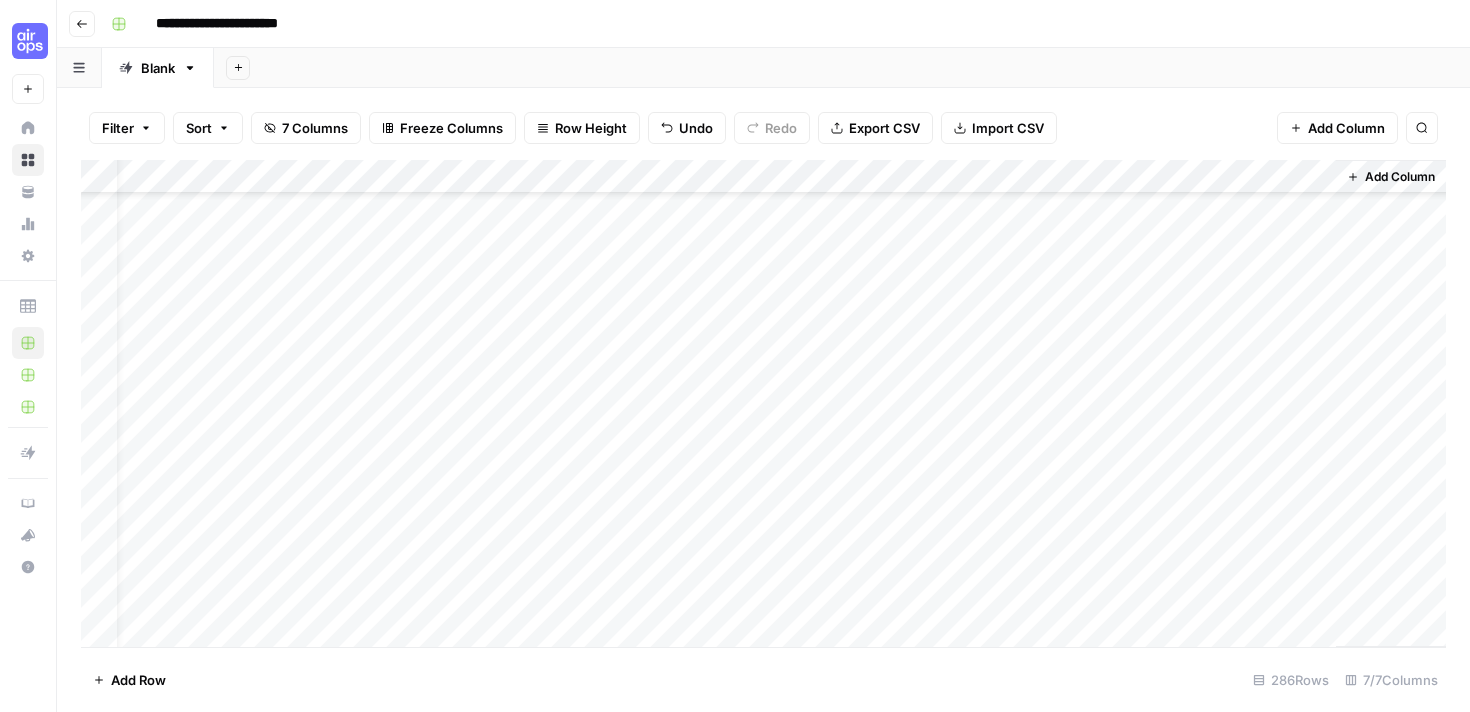 scroll, scrollTop: 514, scrollLeft: 43, axis: both 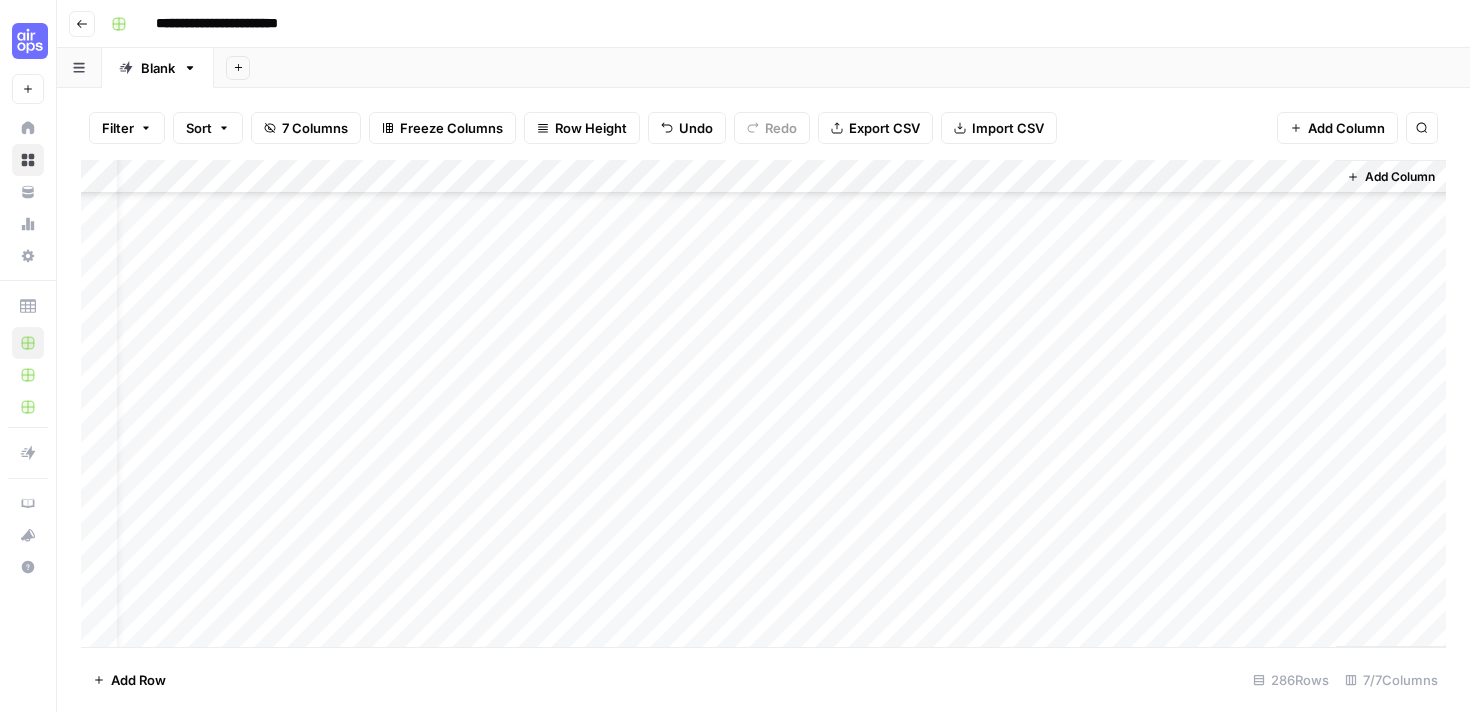 click on "Add Column" at bounding box center [763, 403] 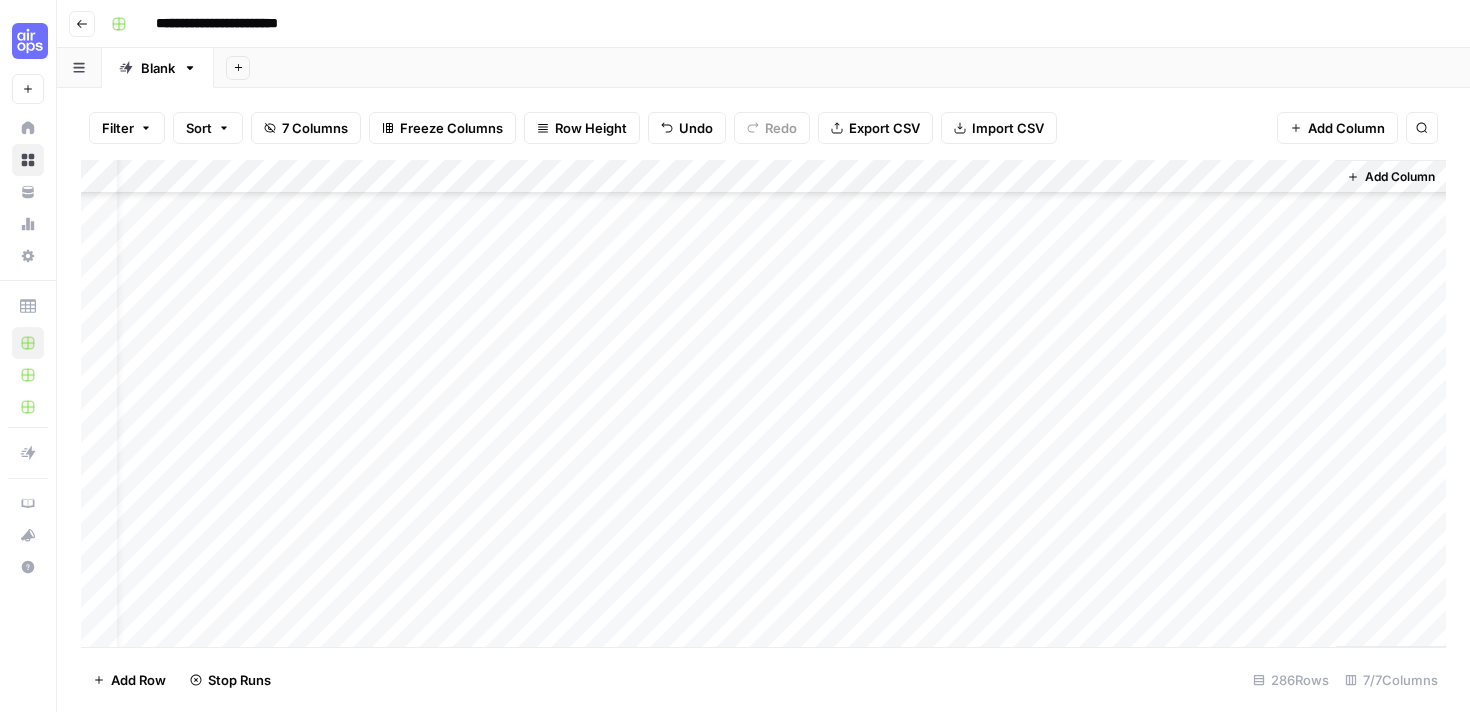 click on "Add Column" at bounding box center [763, 403] 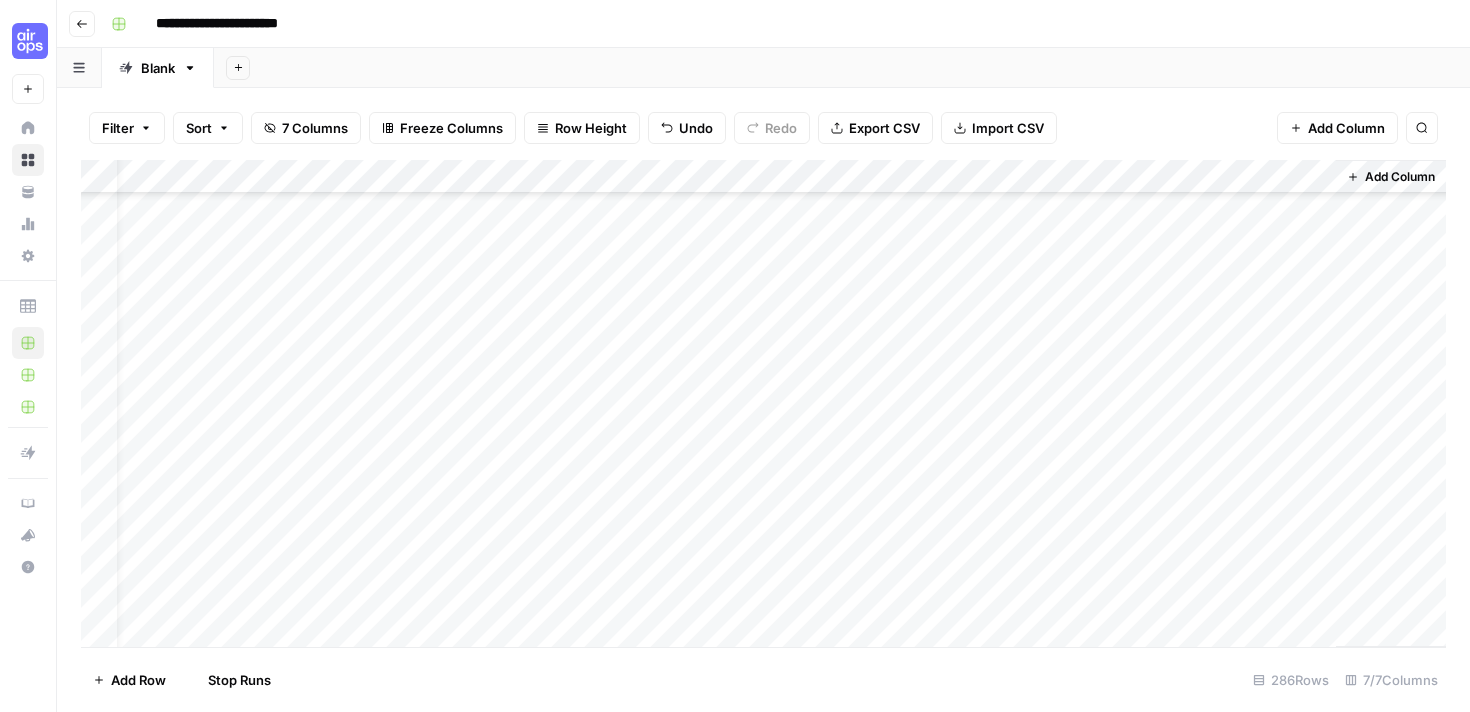 click on "Add Column" at bounding box center (763, 403) 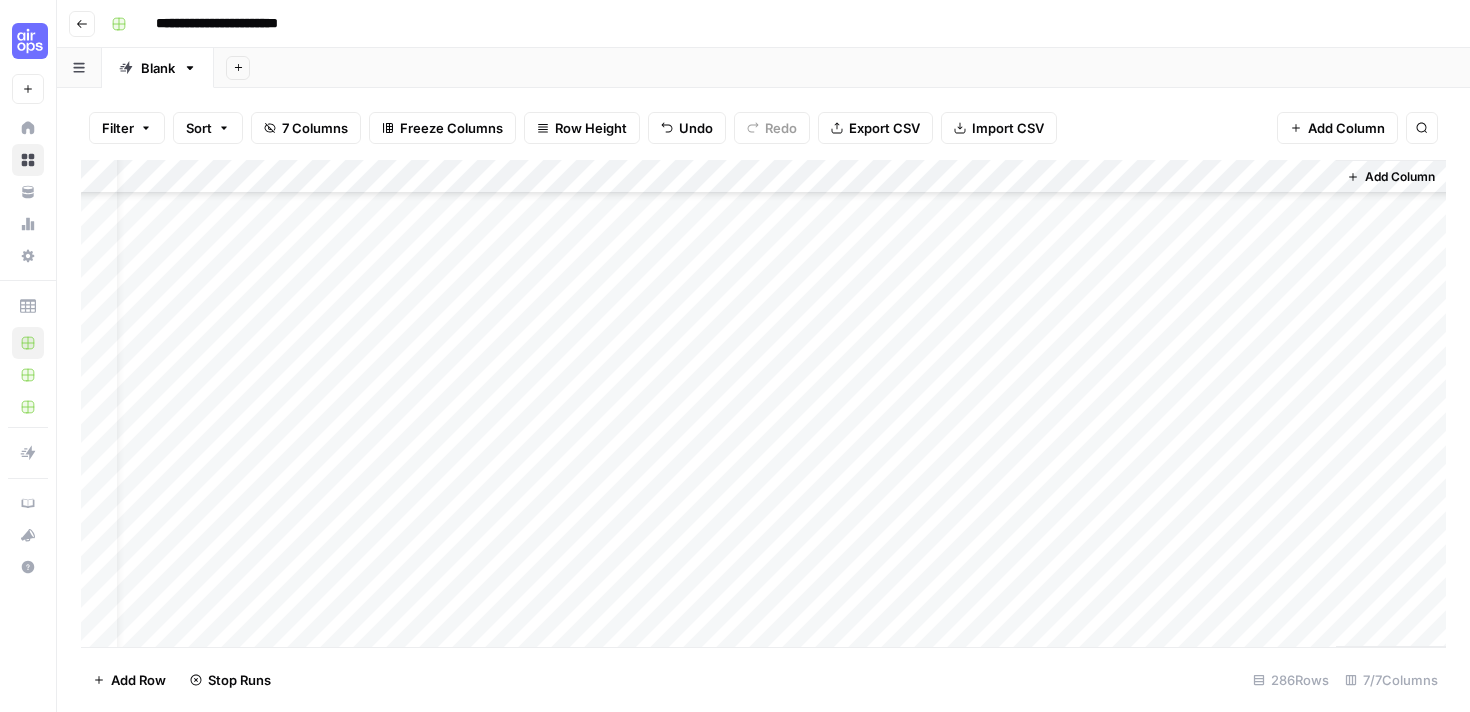 click on "Add Column" at bounding box center [763, 403] 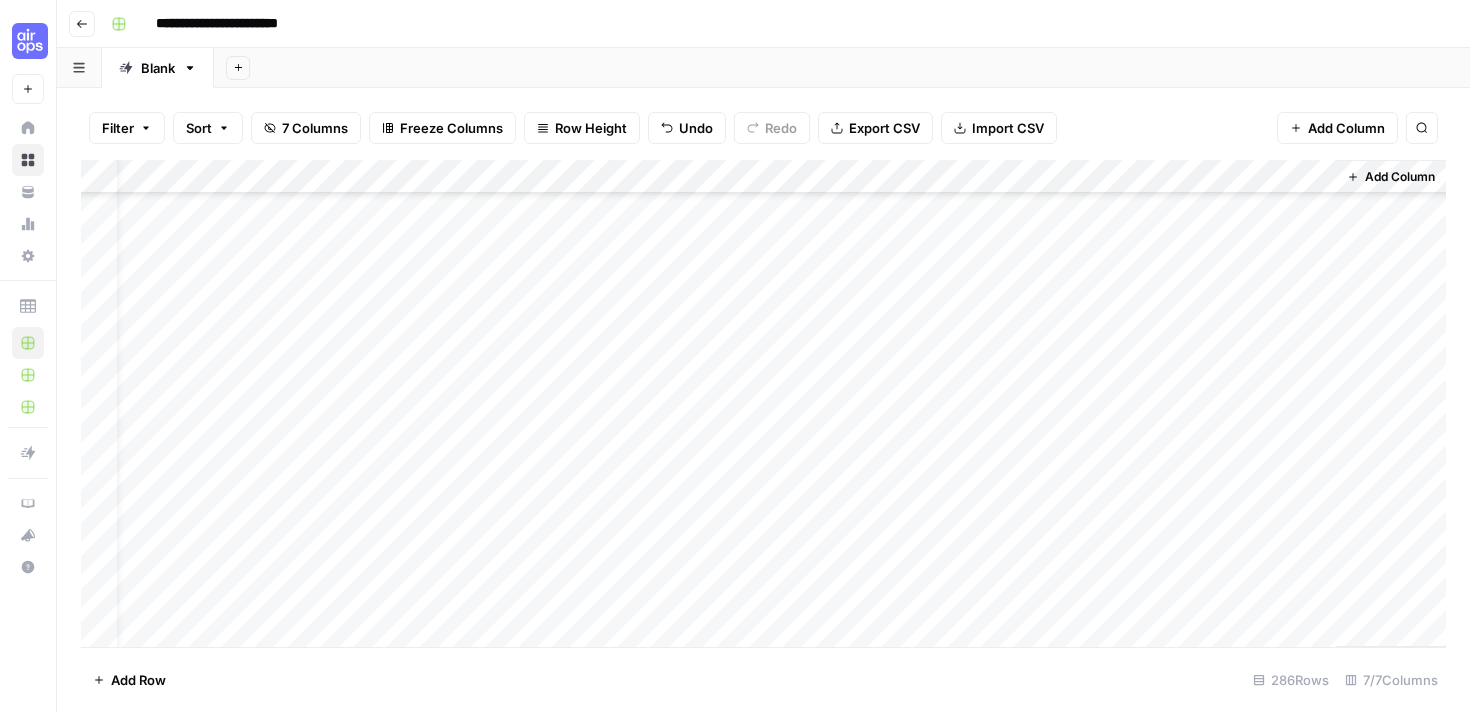 click on "Add Column" at bounding box center (763, 403) 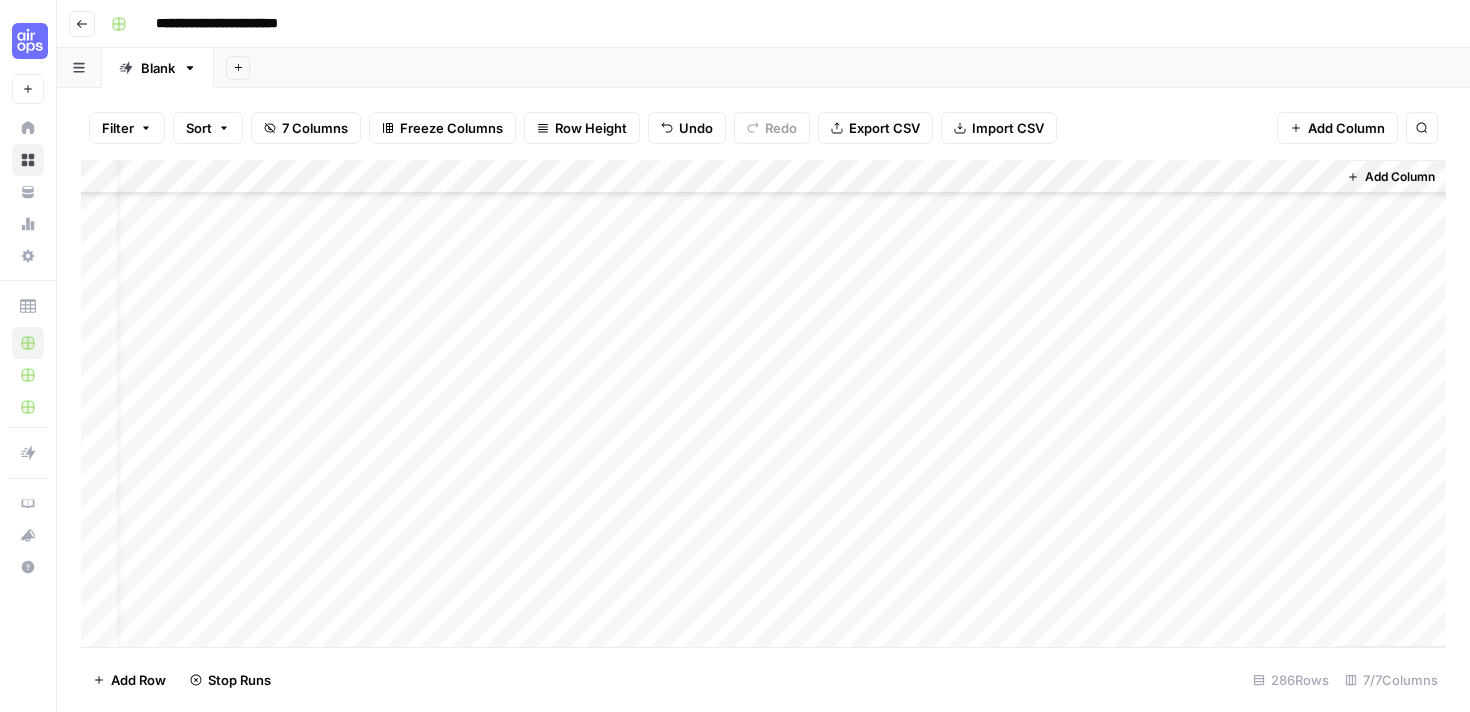 click on "Add Column" at bounding box center (763, 403) 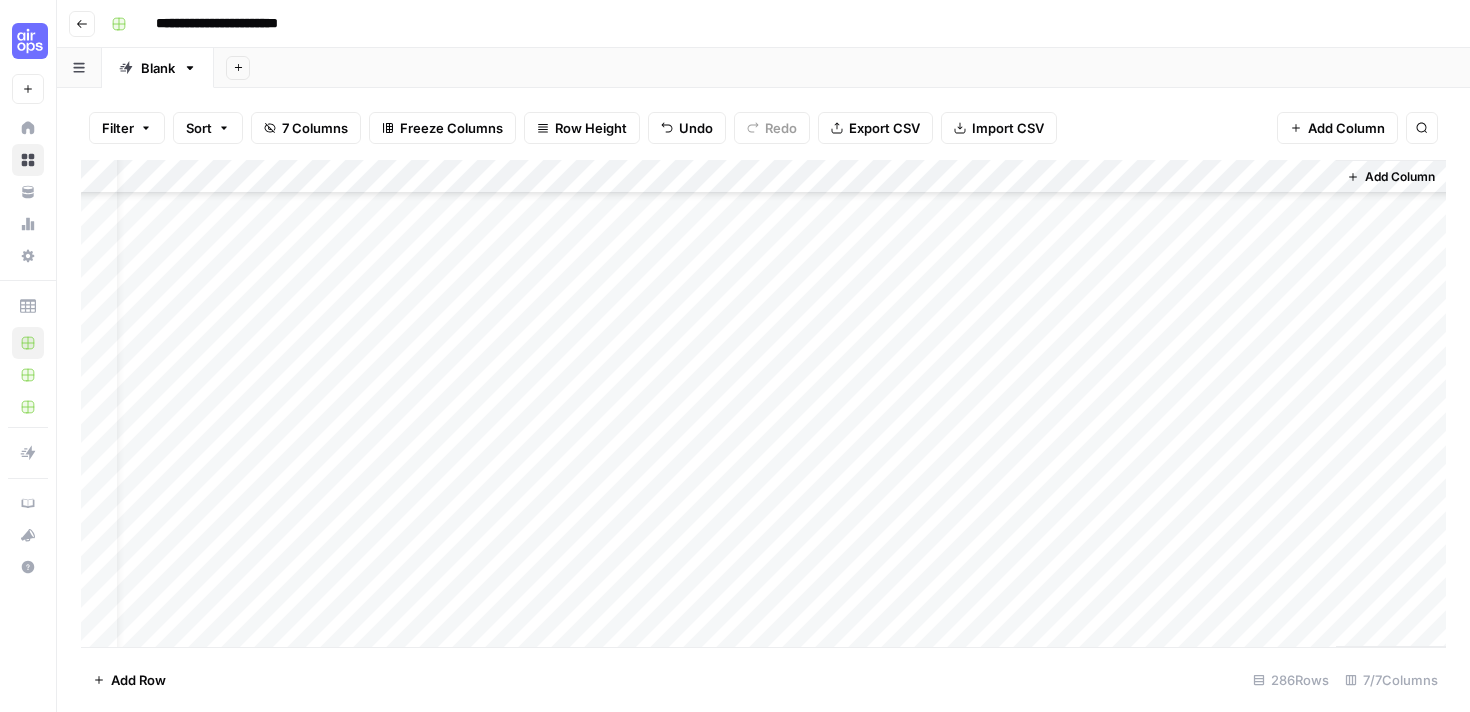 click on "Add Column" at bounding box center [763, 403] 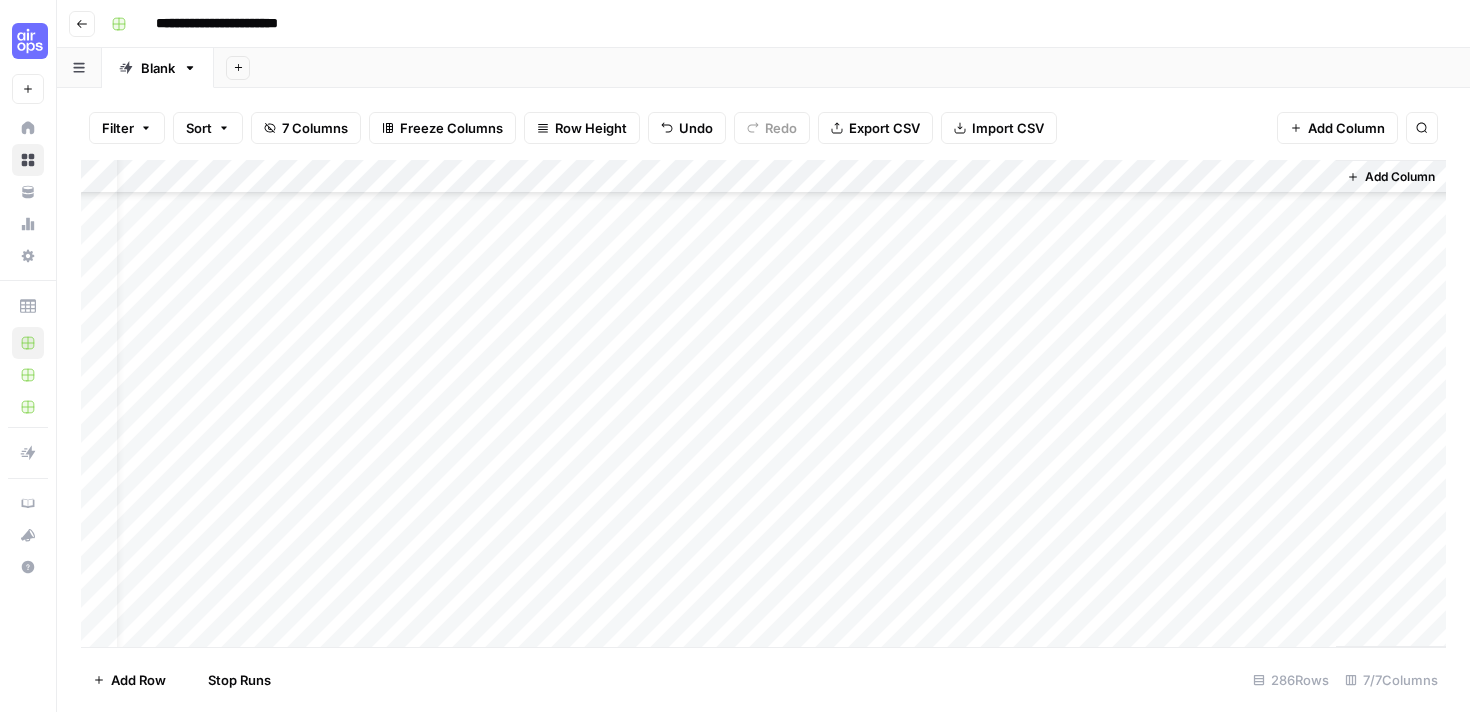 click on "Add Column" at bounding box center (763, 403) 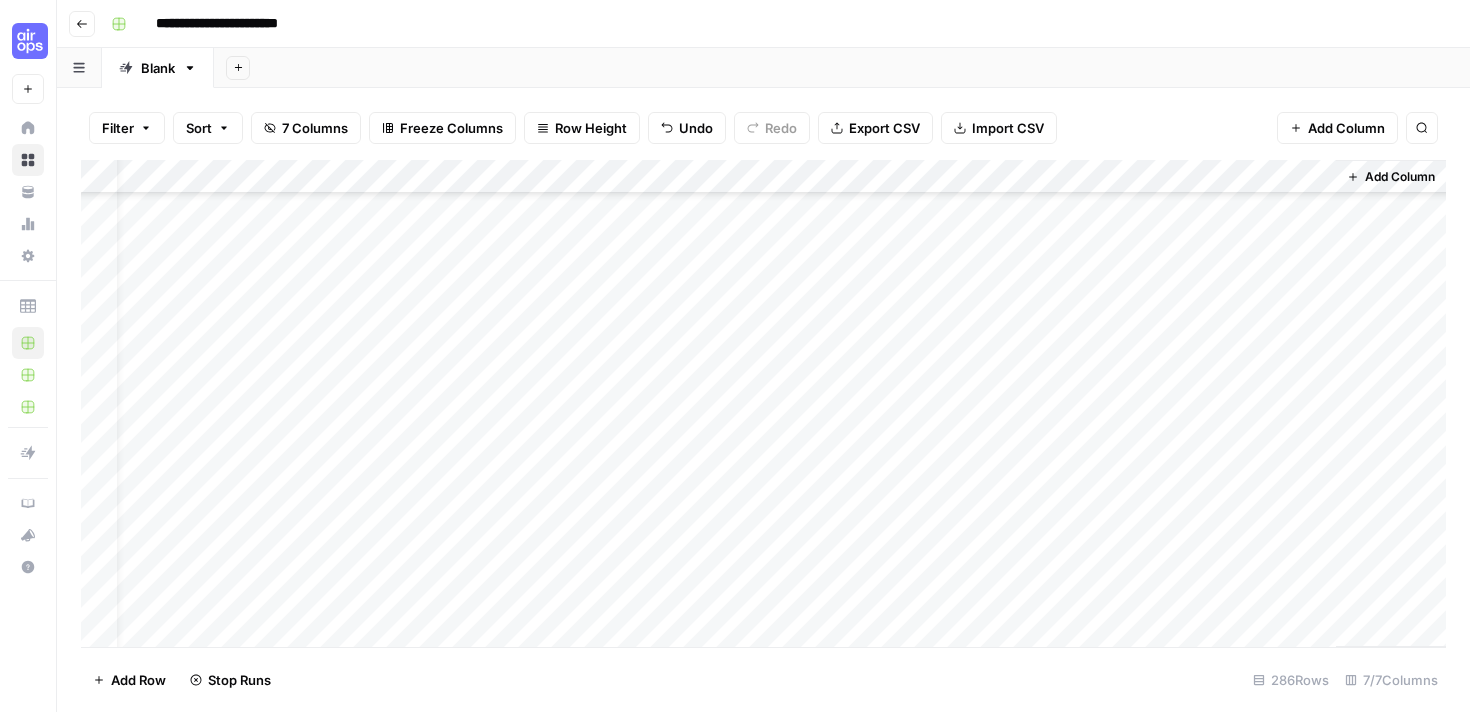 click on "Add Column" at bounding box center (763, 403) 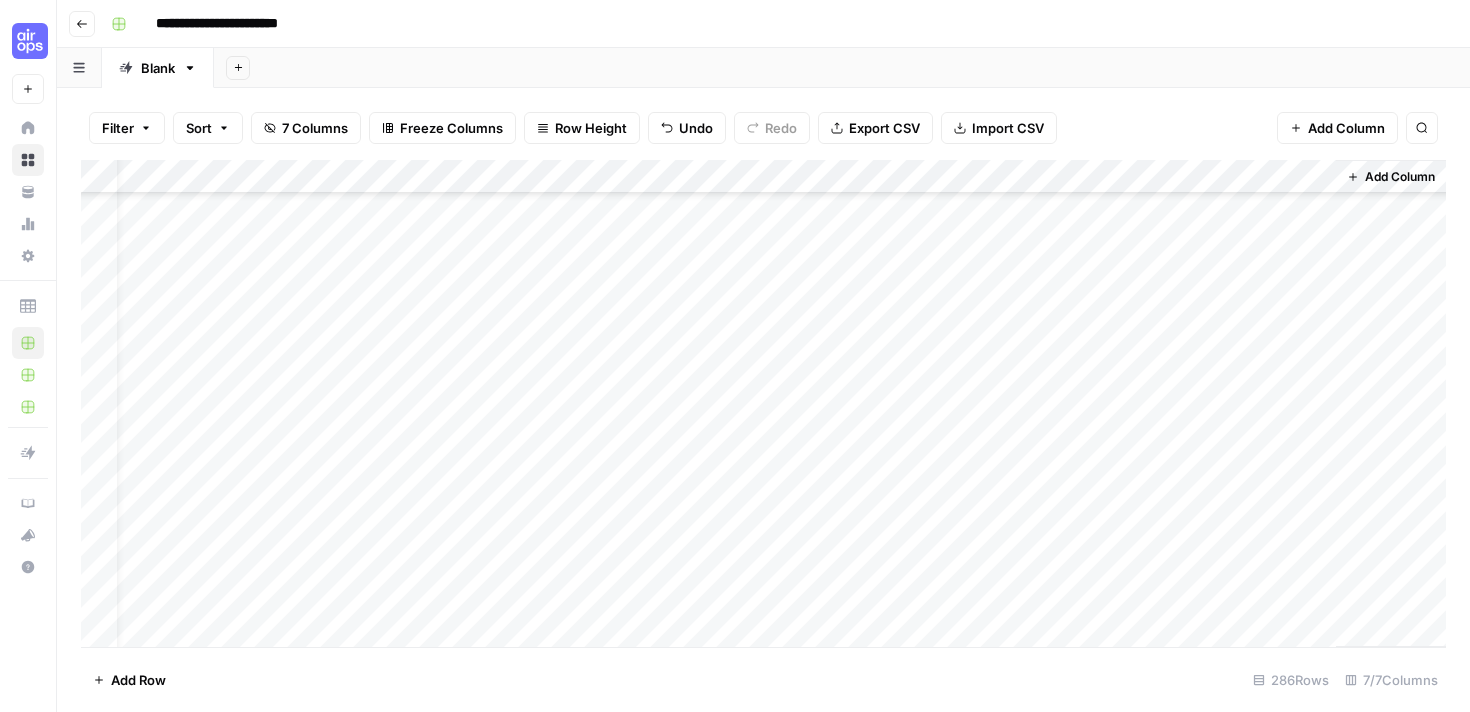 click on "Add Column" at bounding box center [763, 403] 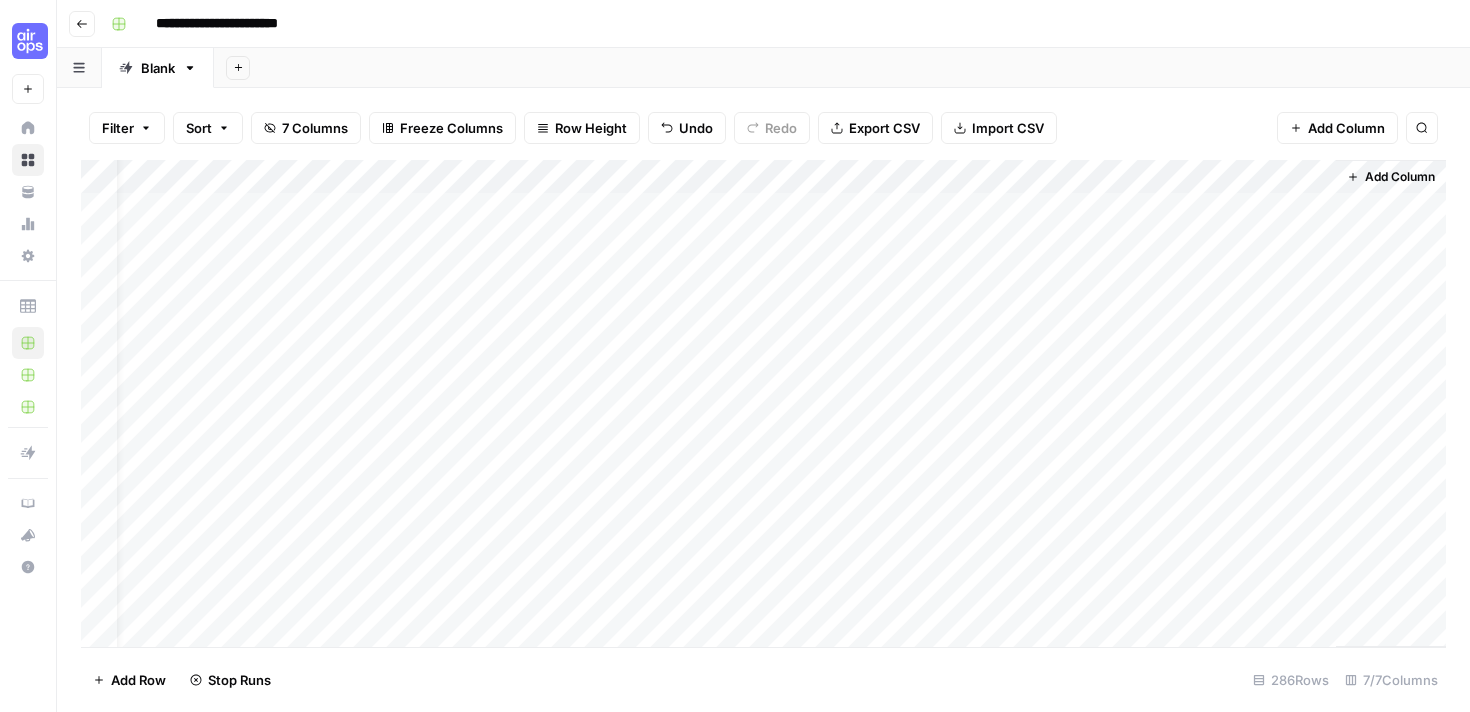 scroll, scrollTop: 0, scrollLeft: 43, axis: horizontal 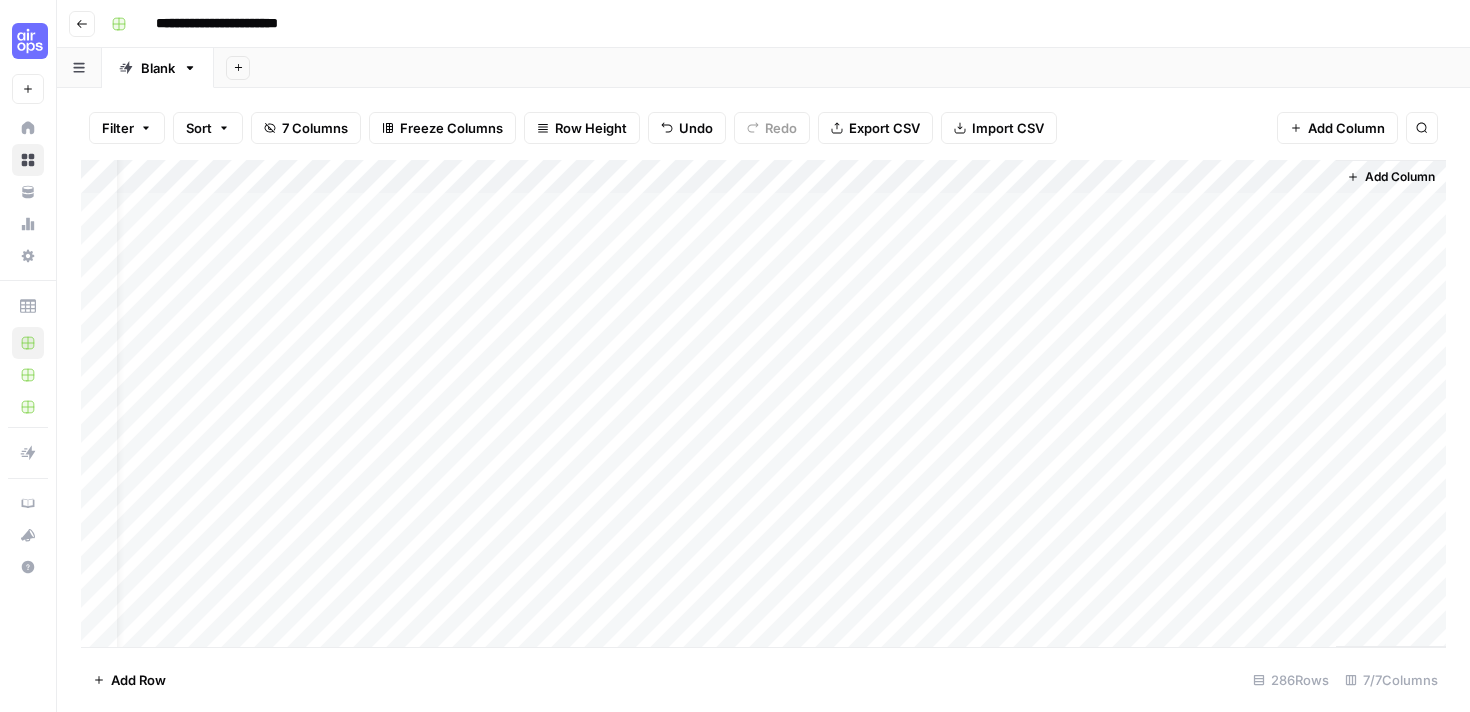 click on "Export CSV" at bounding box center (884, 128) 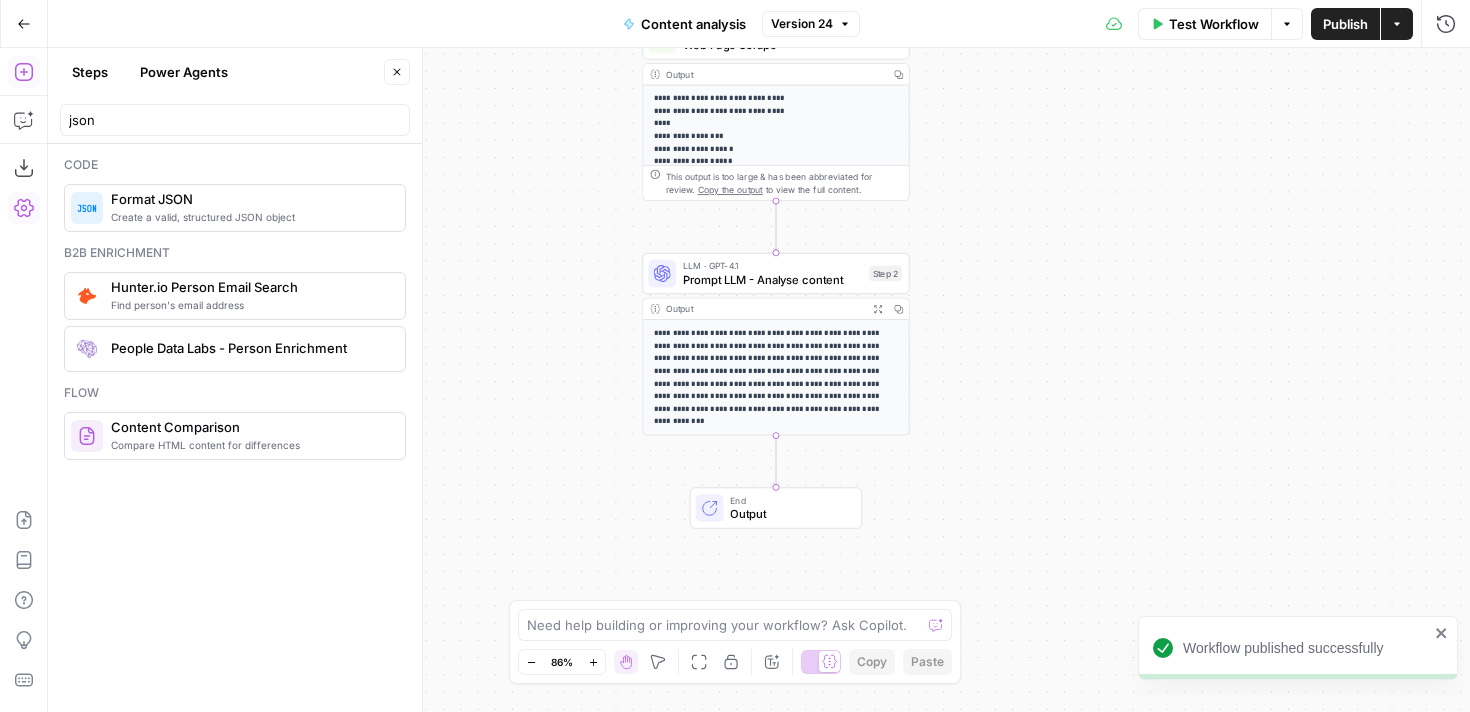 scroll, scrollTop: 0, scrollLeft: 0, axis: both 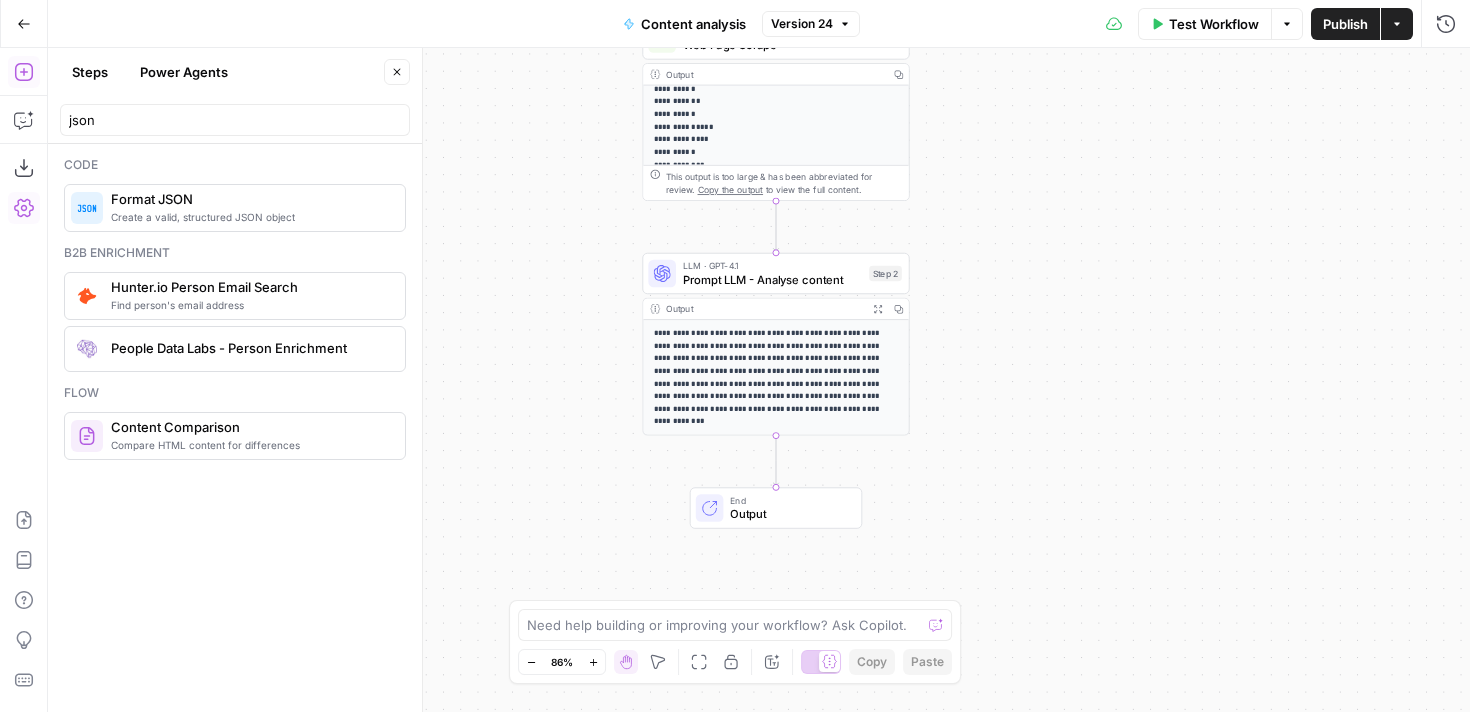 click on "Power Agents" at bounding box center (184, 72) 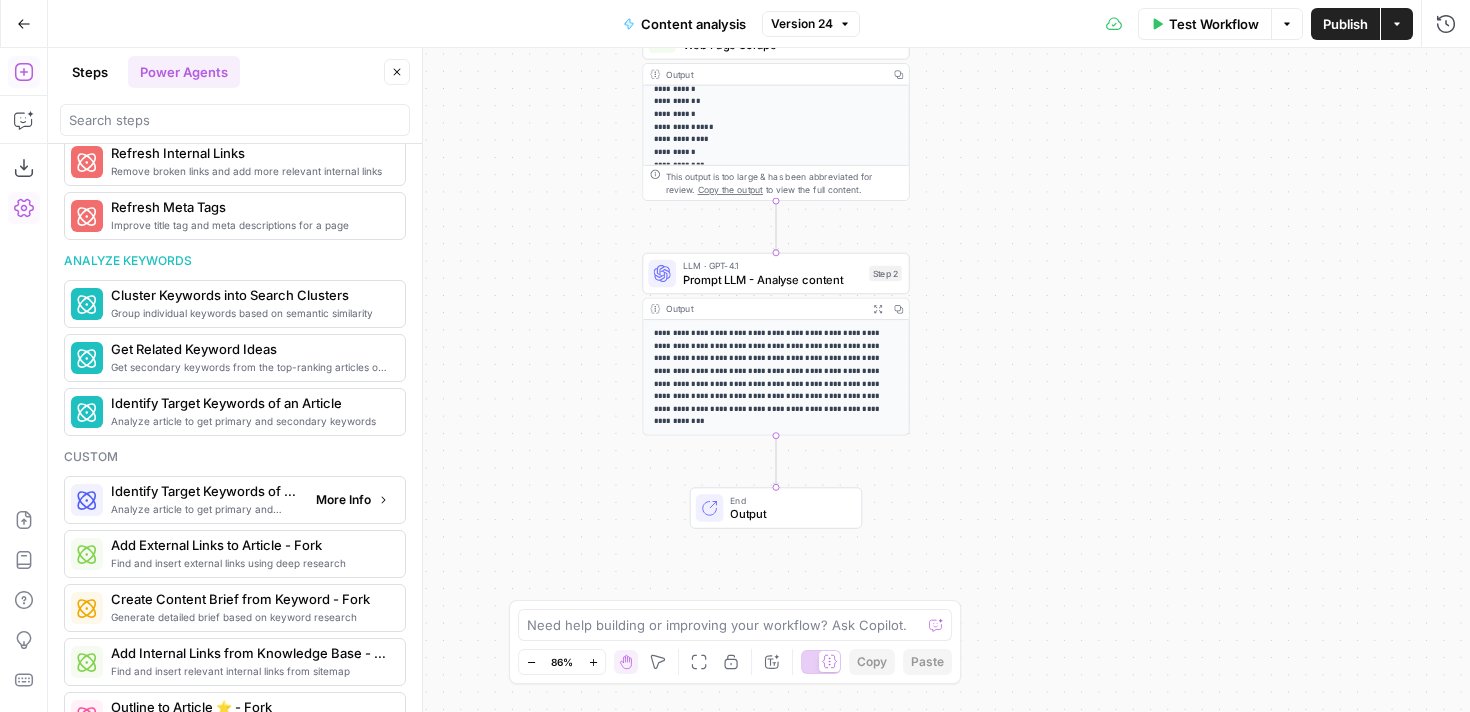 scroll, scrollTop: 1176, scrollLeft: 0, axis: vertical 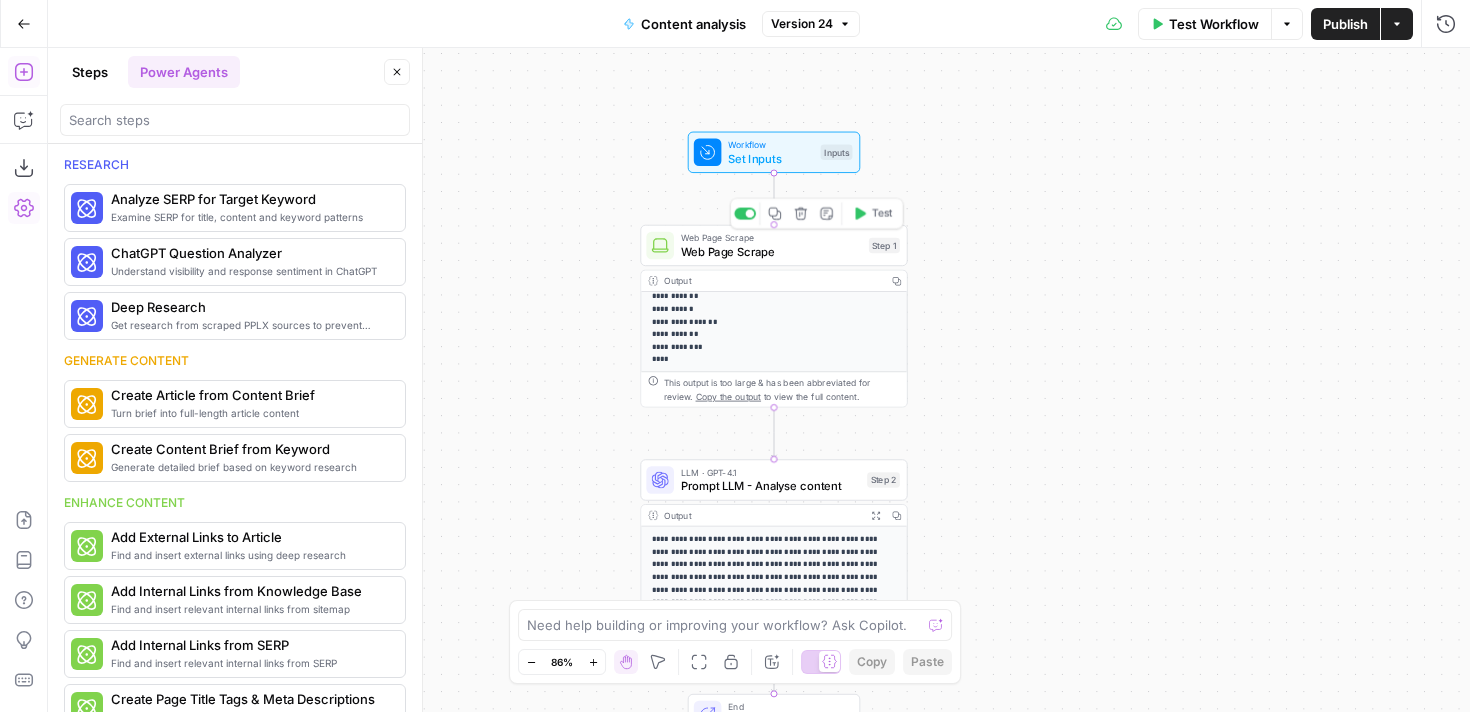 click on "Web Page Scrape" at bounding box center [771, 251] 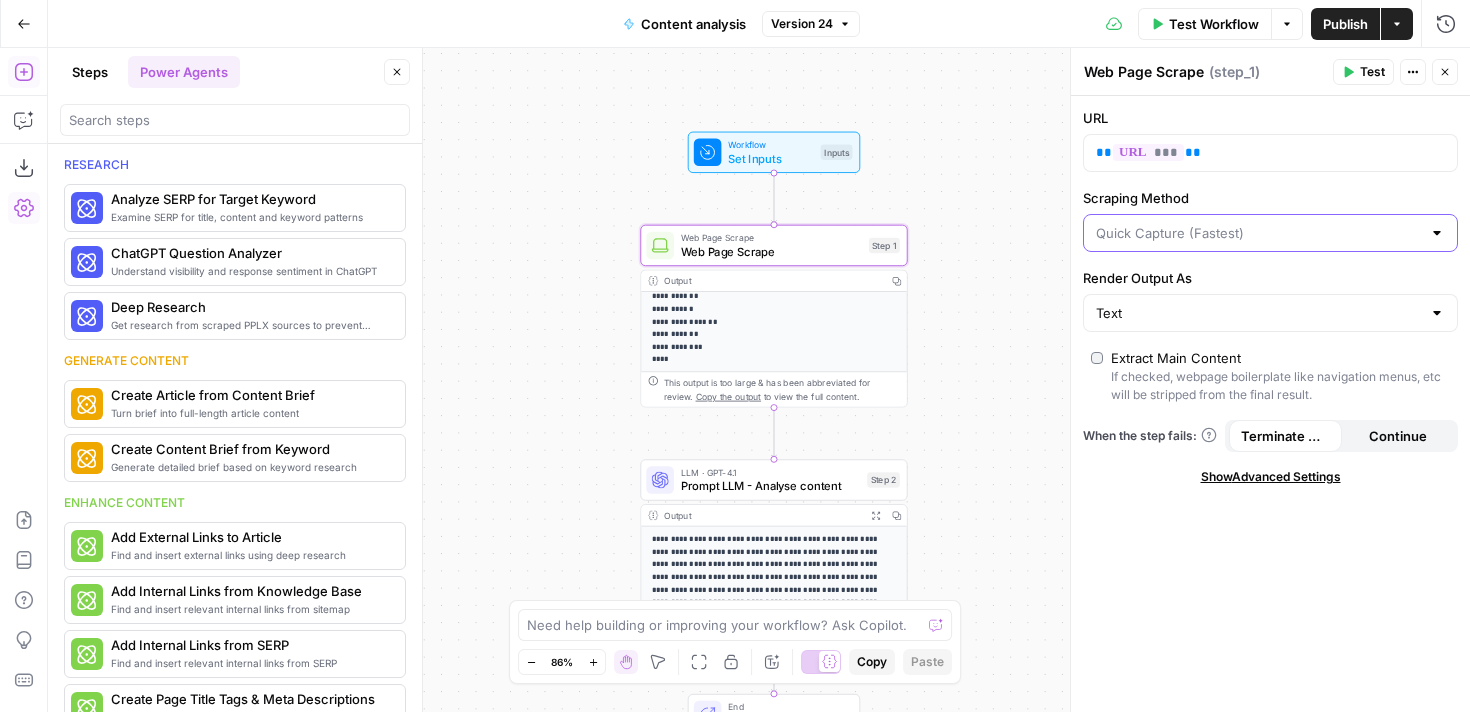 click on "Scraping Method" at bounding box center [1258, 233] 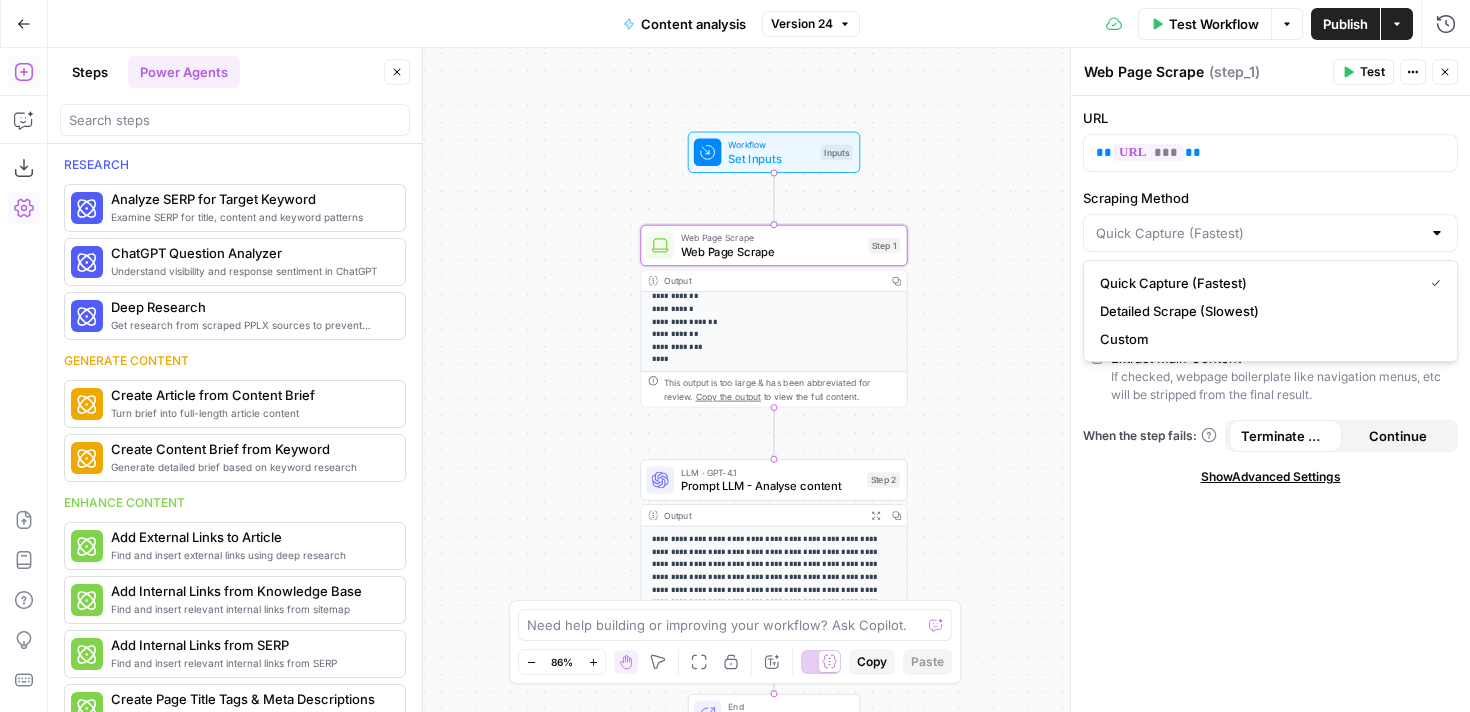 type on "Quick Capture (Fastest)" 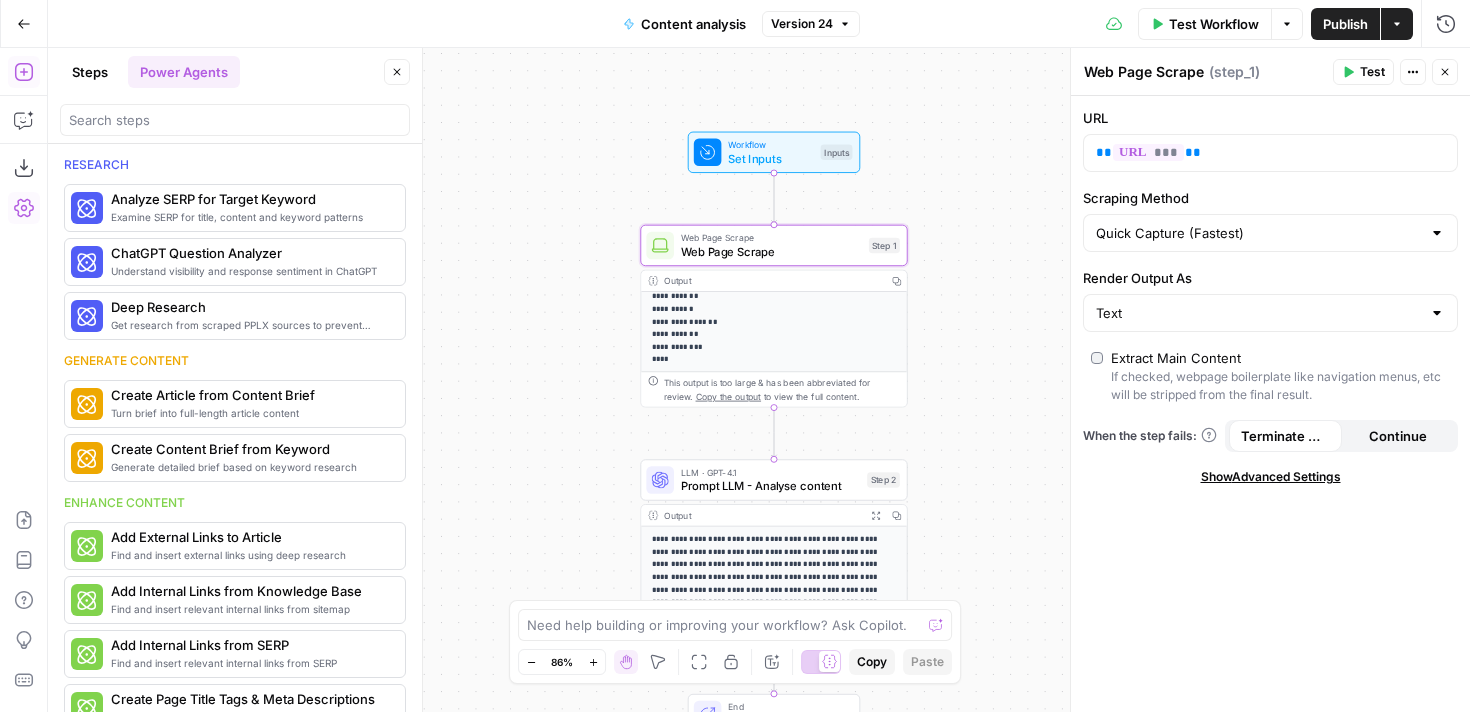 click on "Scraping Method" at bounding box center (1270, 198) 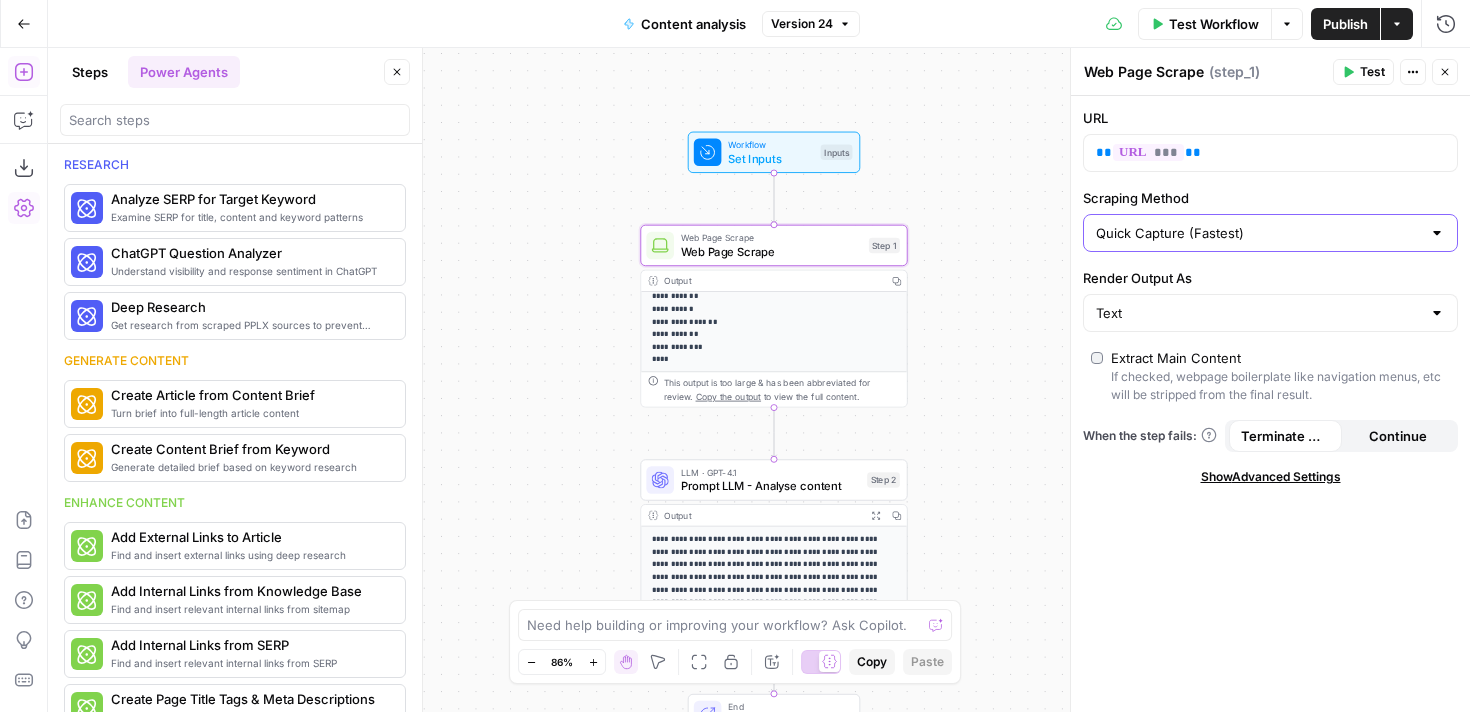 click on "Quick Capture (Fastest)" at bounding box center (1258, 233) 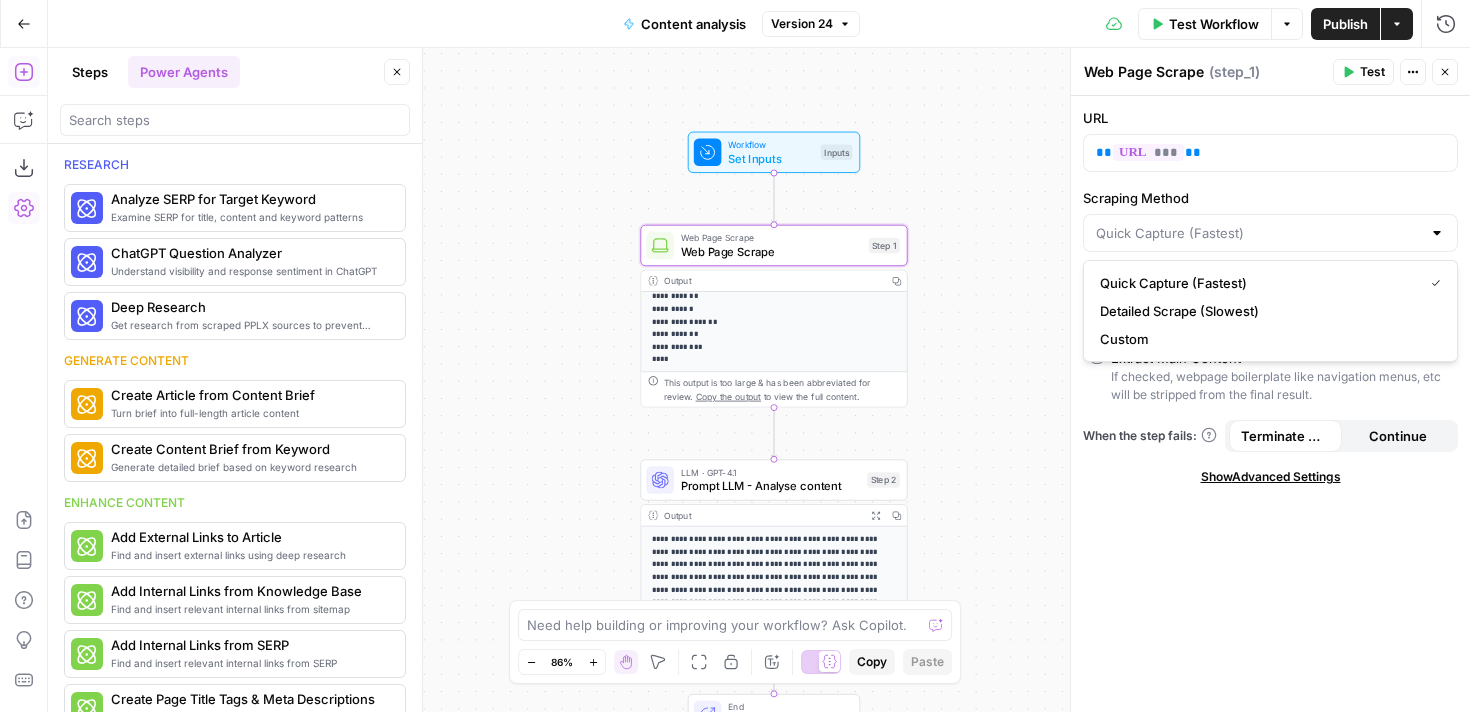 click at bounding box center (1270, 233) 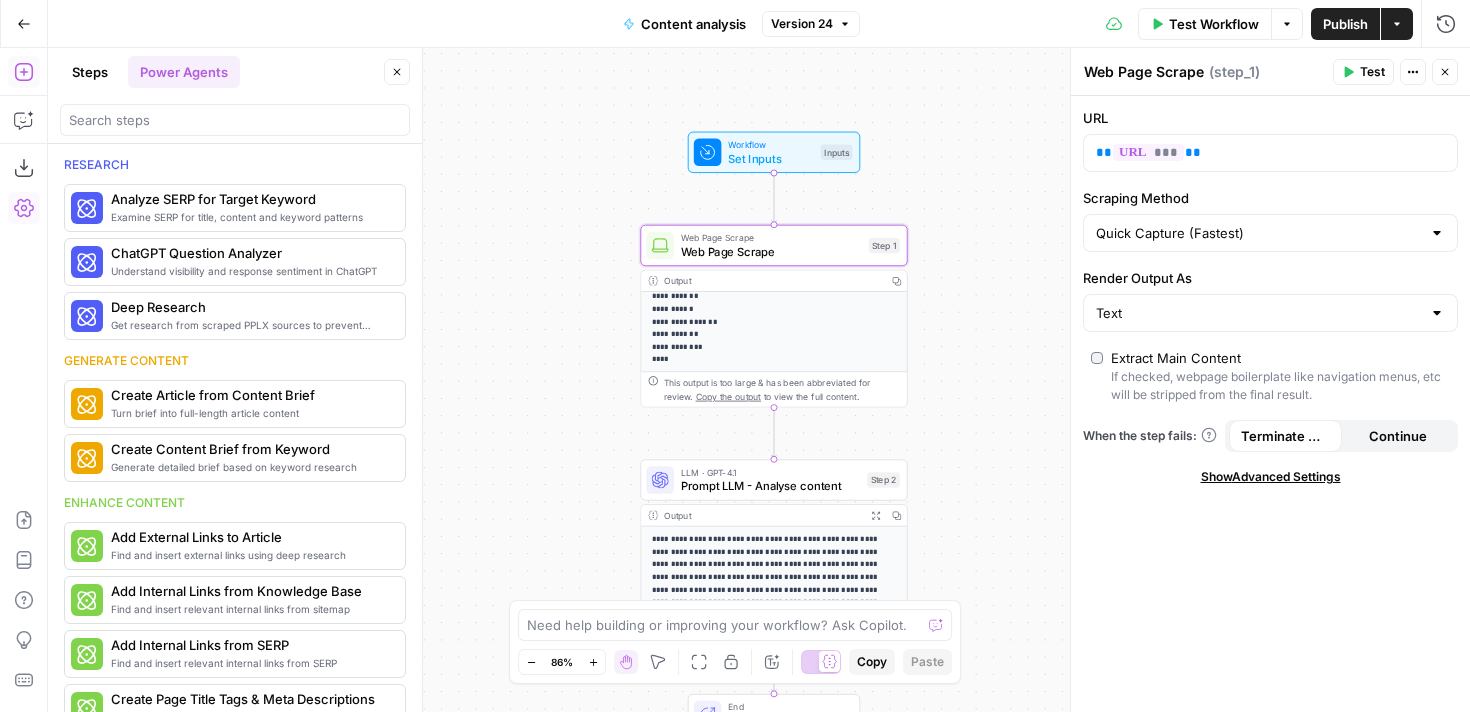 click on "URL ** *** ** Scraping Method Quick Capture (Fastest) Render Output As Text Extract Main Content If checked, webpage boilerplate like navigation menus, etc will be stripped from the final result. When the step fails: Terminate Workflow Continue Show  Advanced Settings" at bounding box center (1270, 404) 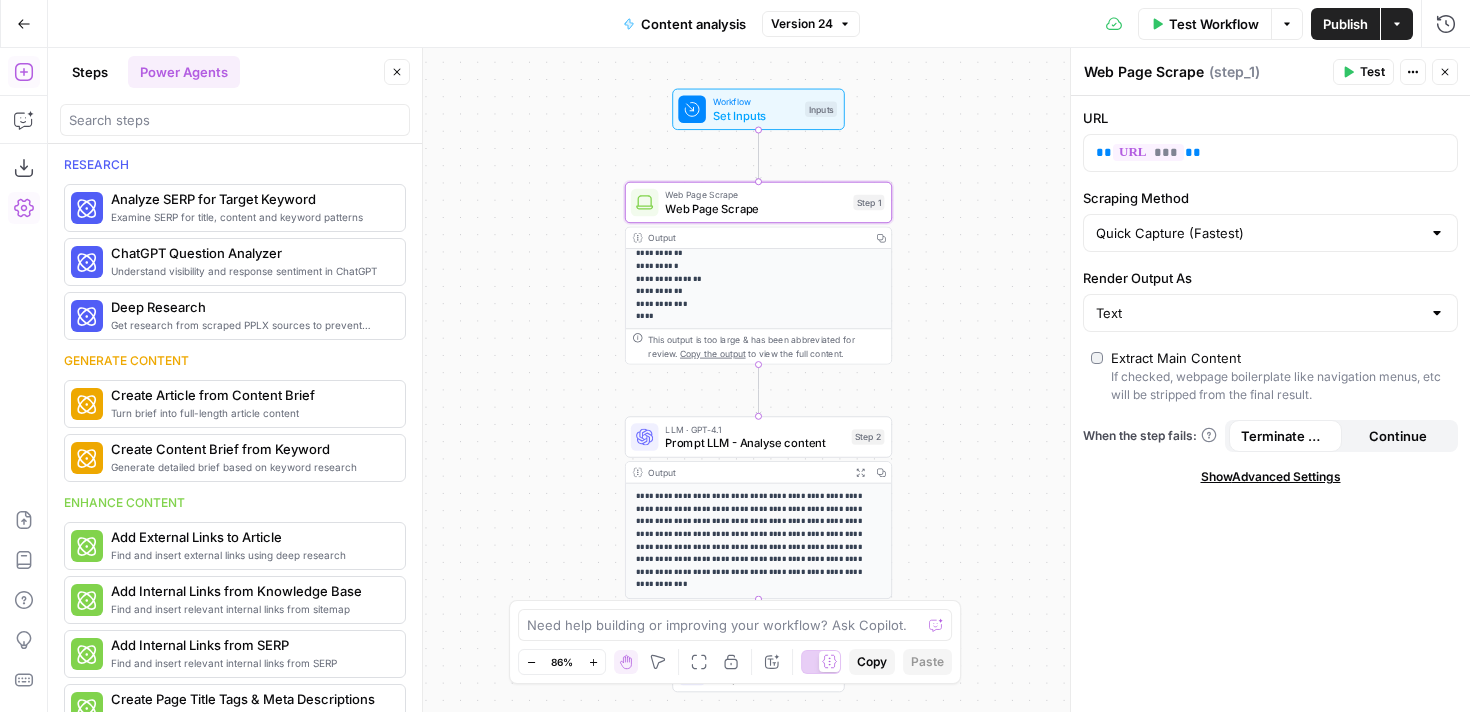 click on "This output is too large & has been abbreviated for review.   Copy the output   to view the full content." at bounding box center (766, 347) 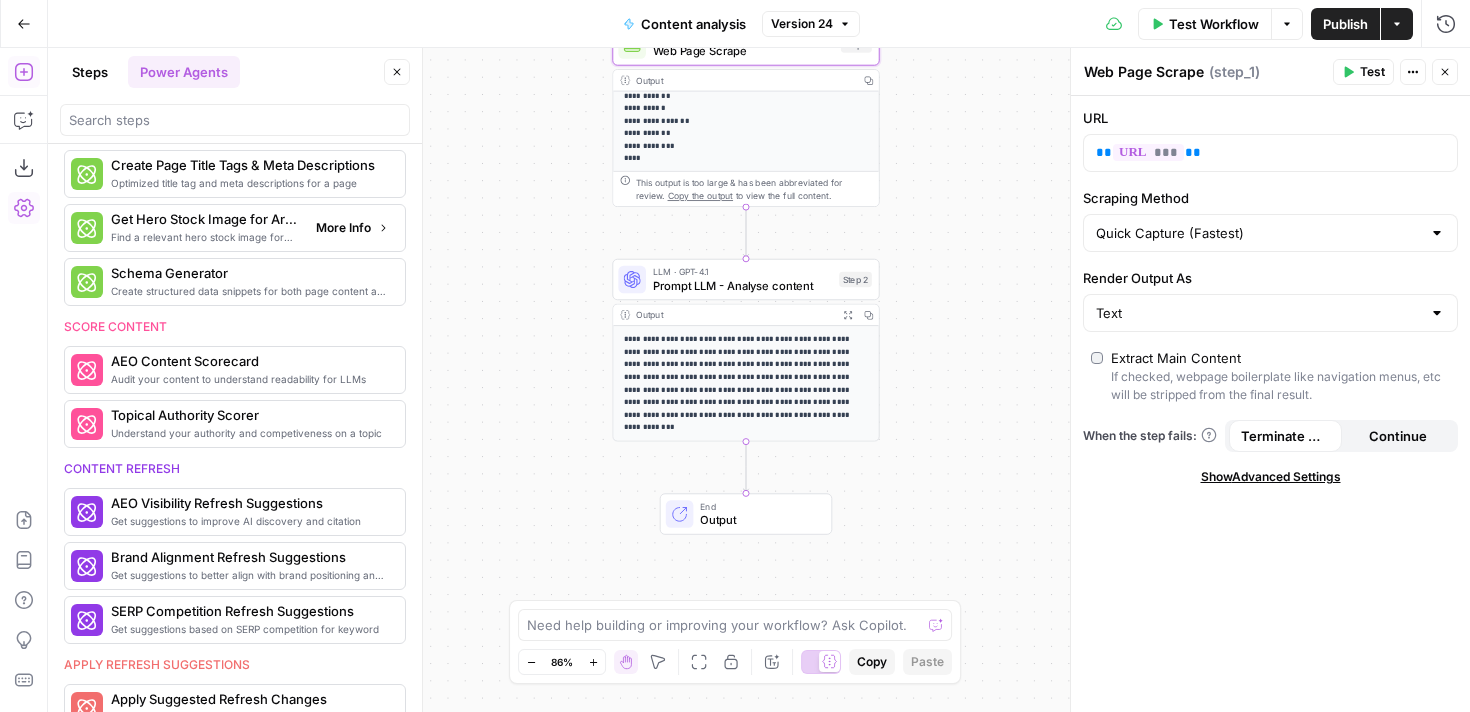 scroll, scrollTop: 536, scrollLeft: 0, axis: vertical 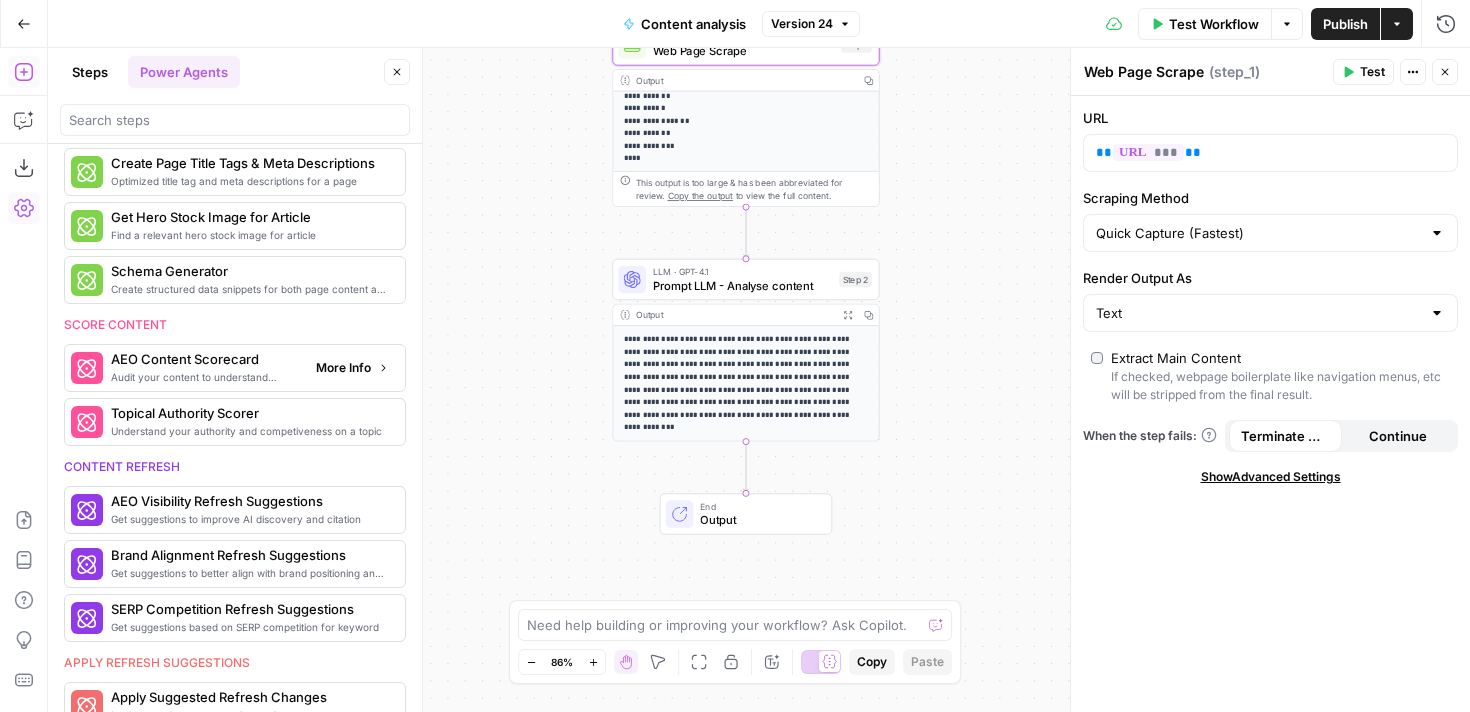 click on "More Info" at bounding box center [343, 368] 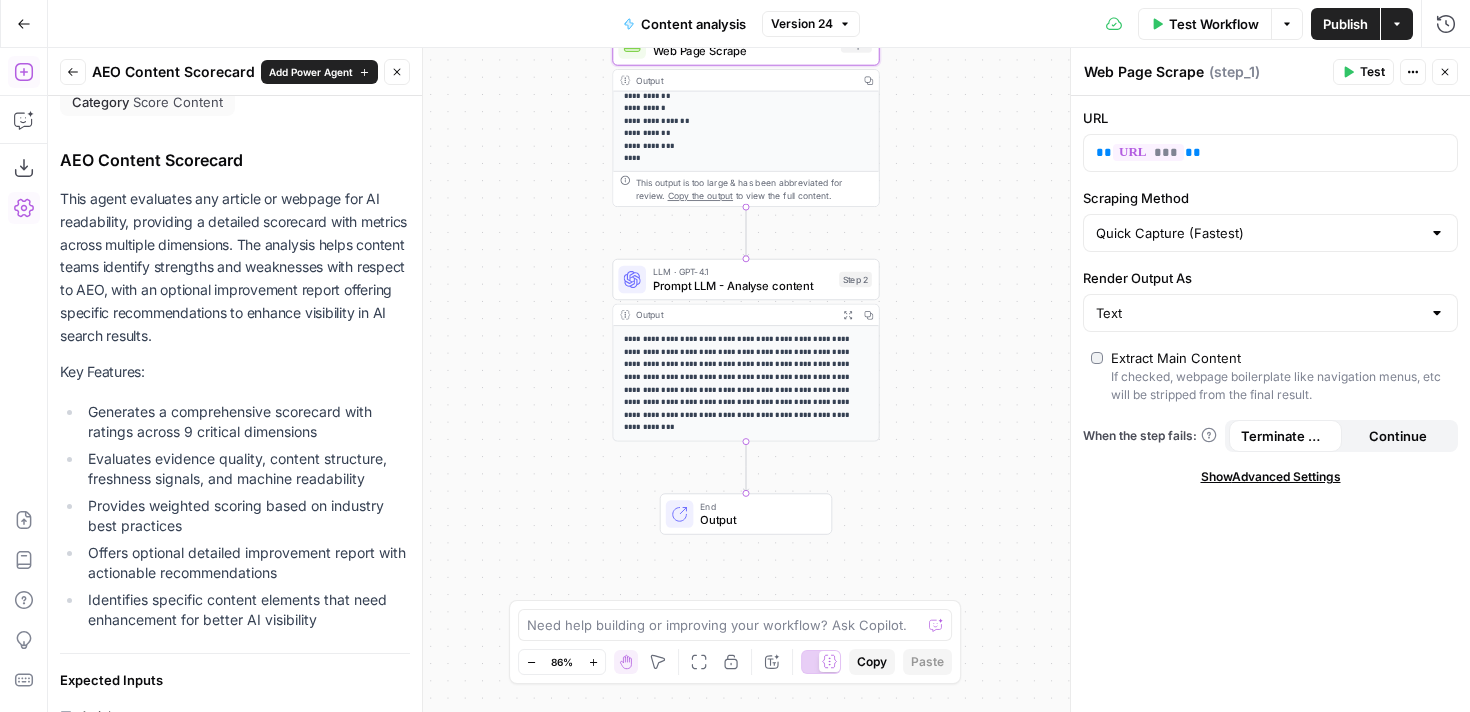 scroll, scrollTop: 0, scrollLeft: 0, axis: both 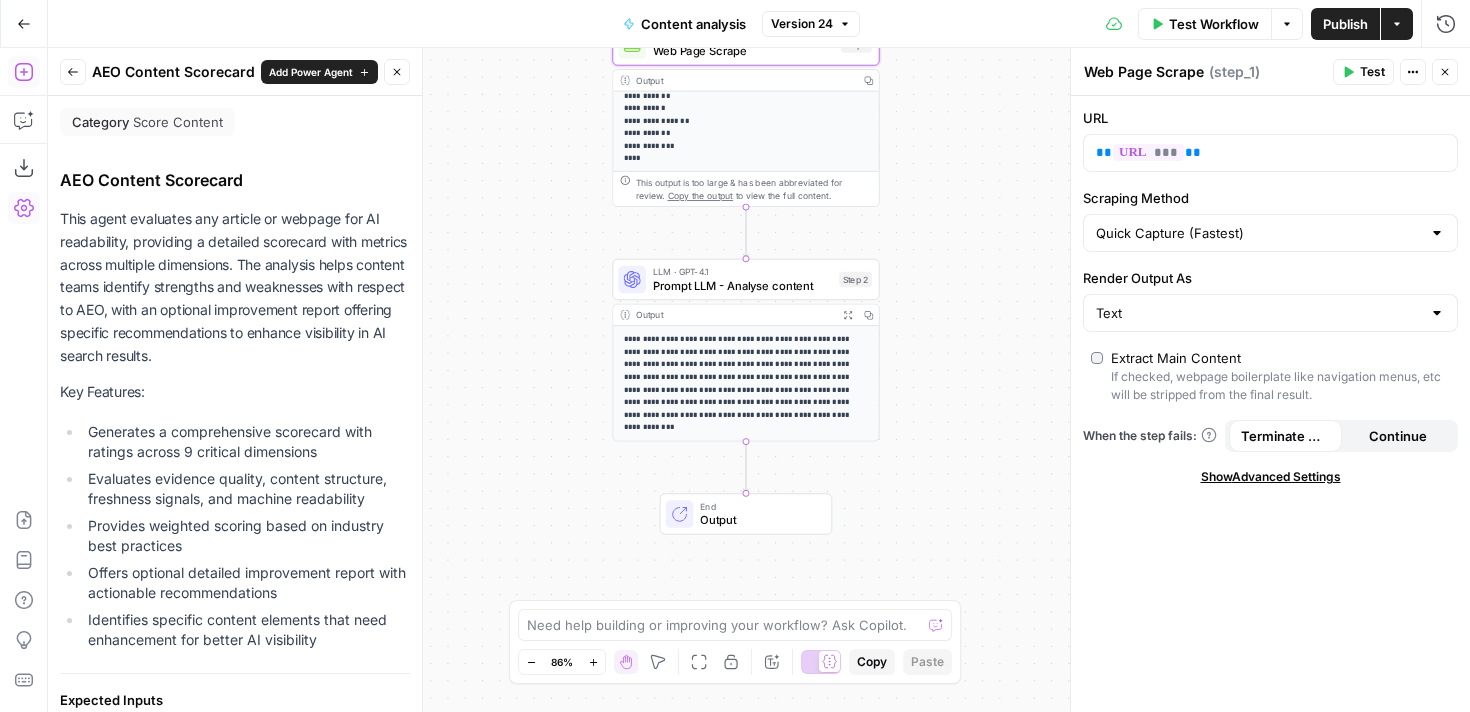 click on "Back" at bounding box center [73, 72] 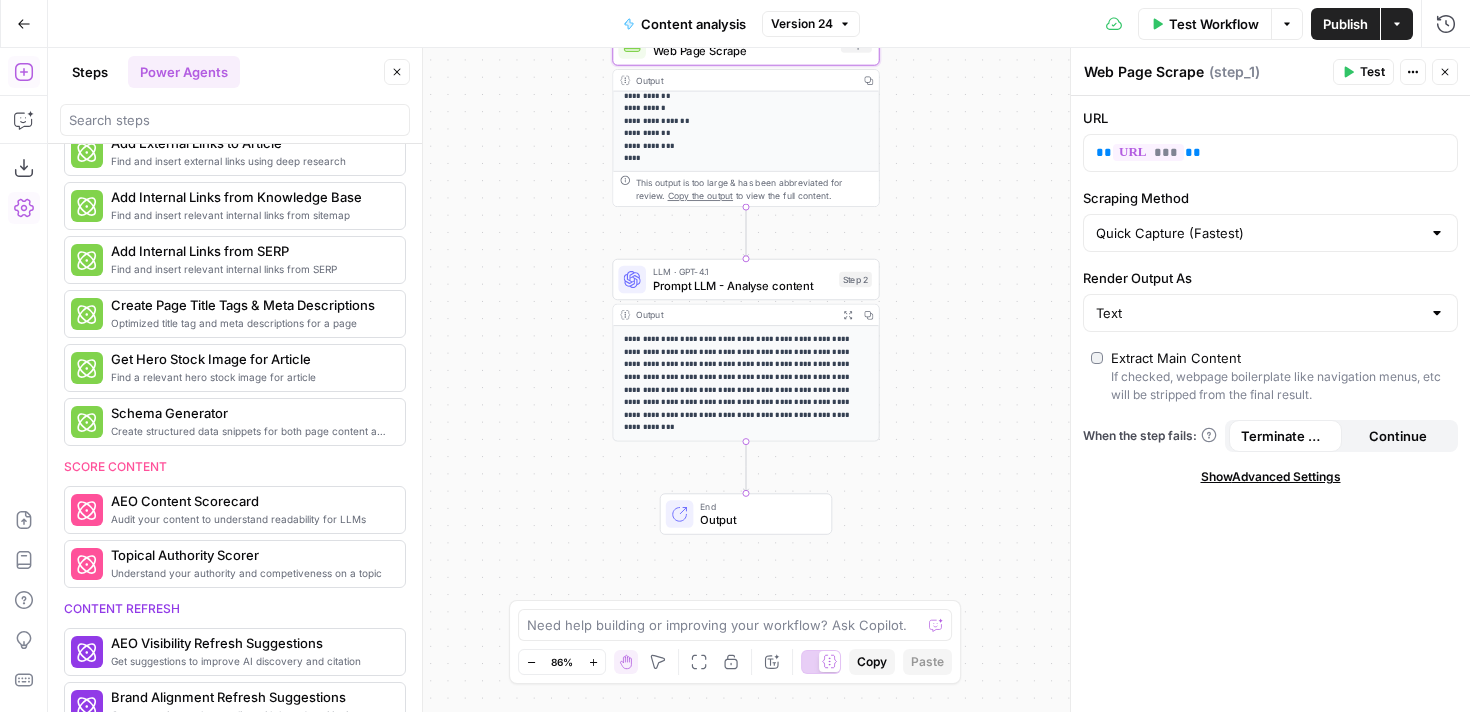 scroll, scrollTop: 0, scrollLeft: 0, axis: both 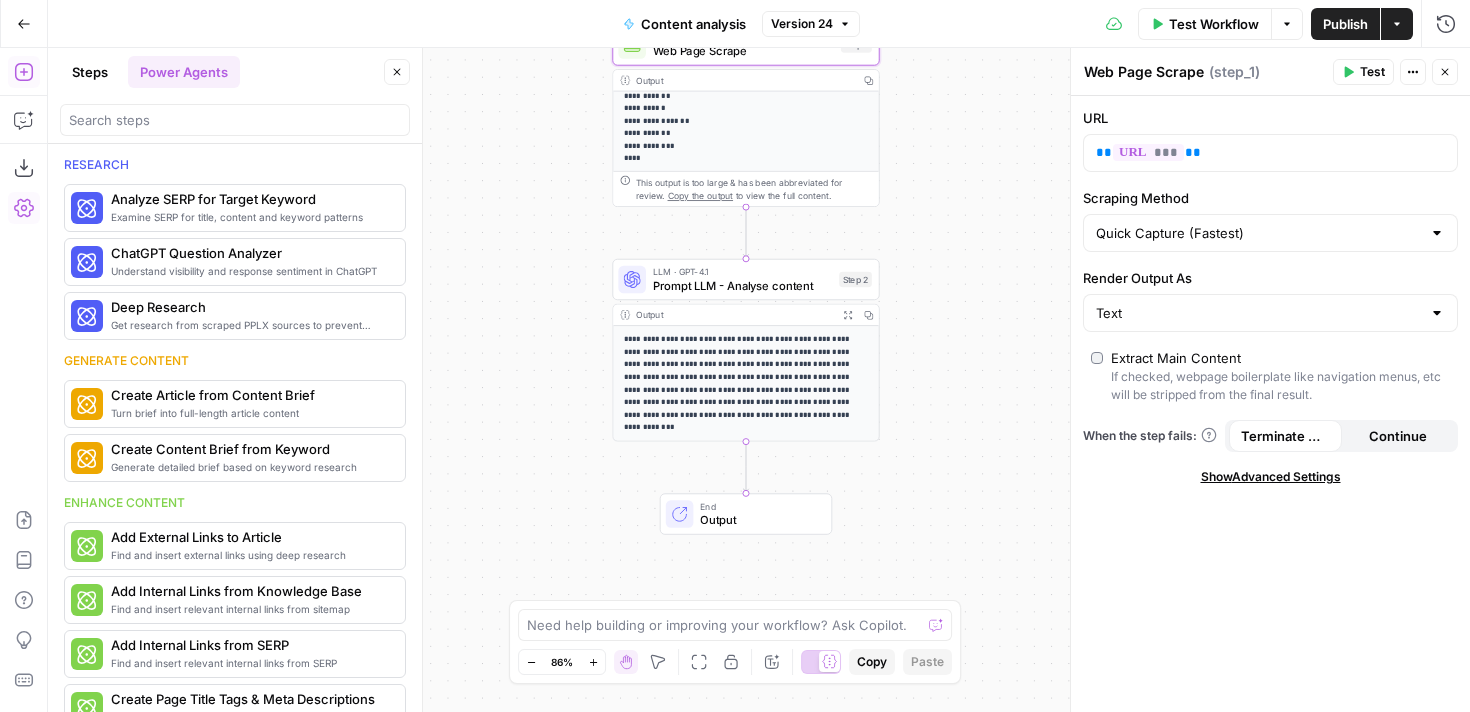 click on "Steps" at bounding box center [90, 72] 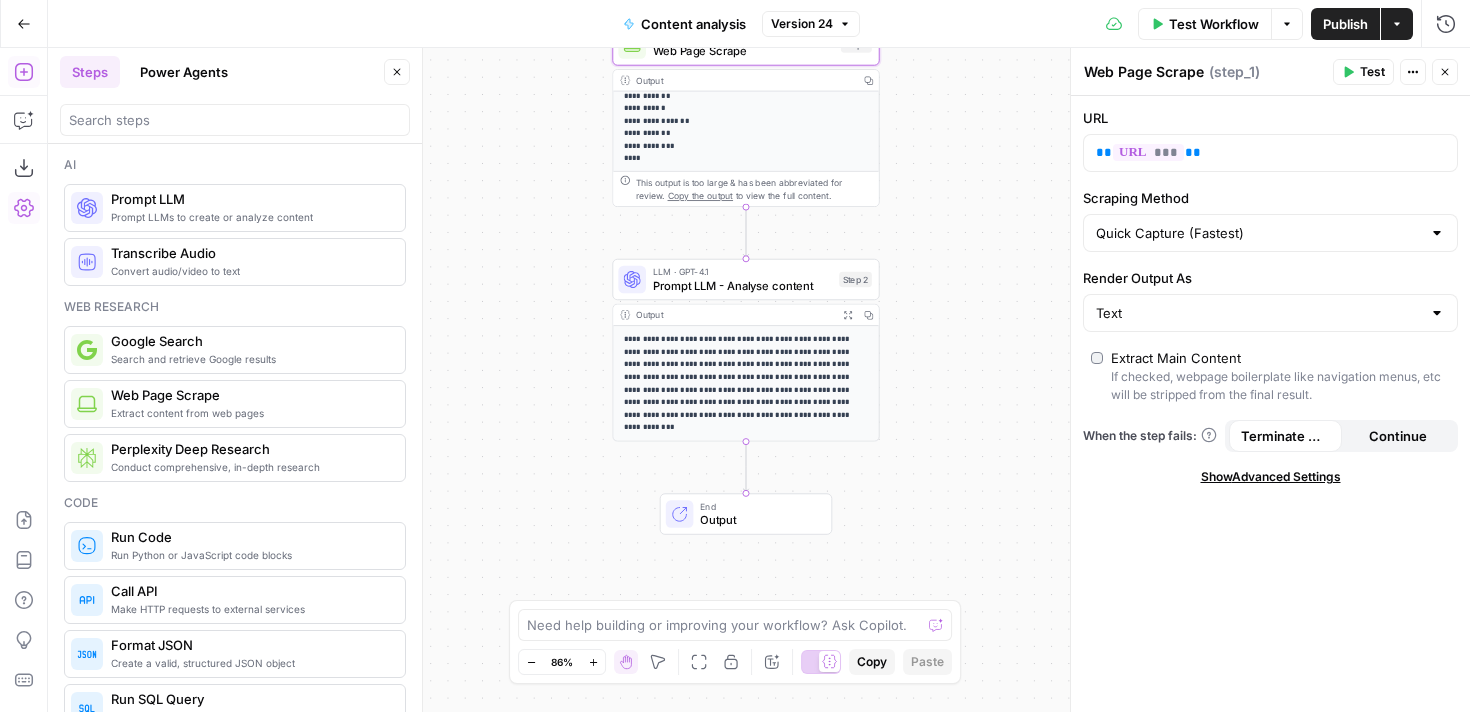 click 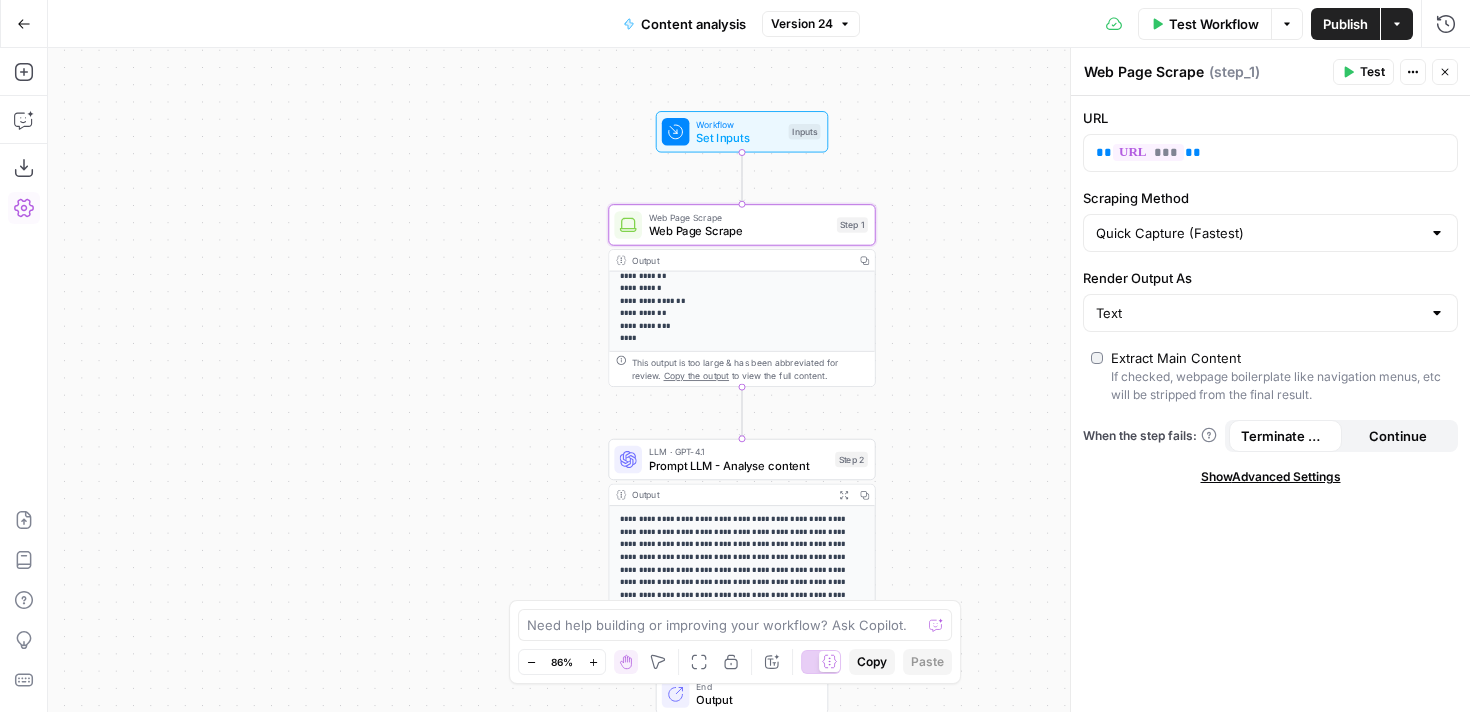 click on "**********" at bounding box center [743, 557] 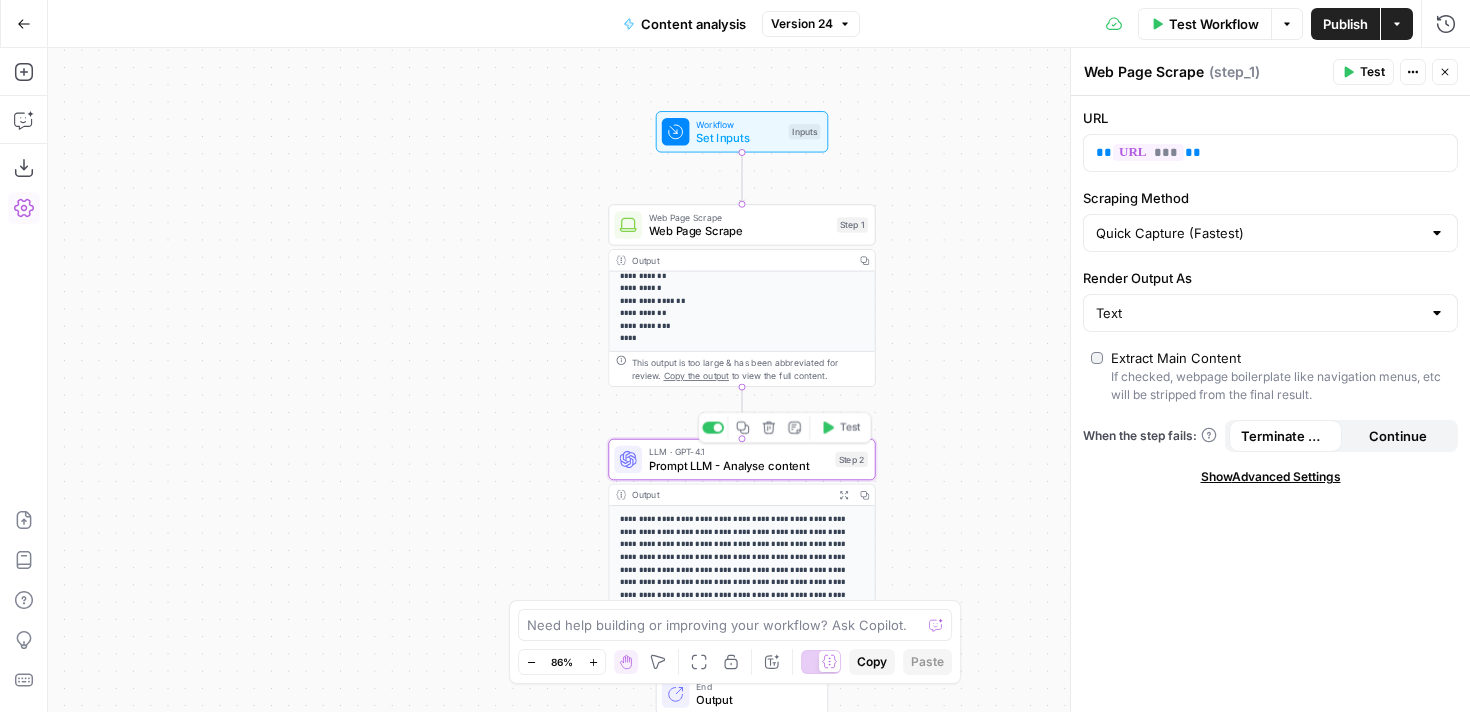 click on "Prompt LLM - Analyse content" at bounding box center (738, 465) 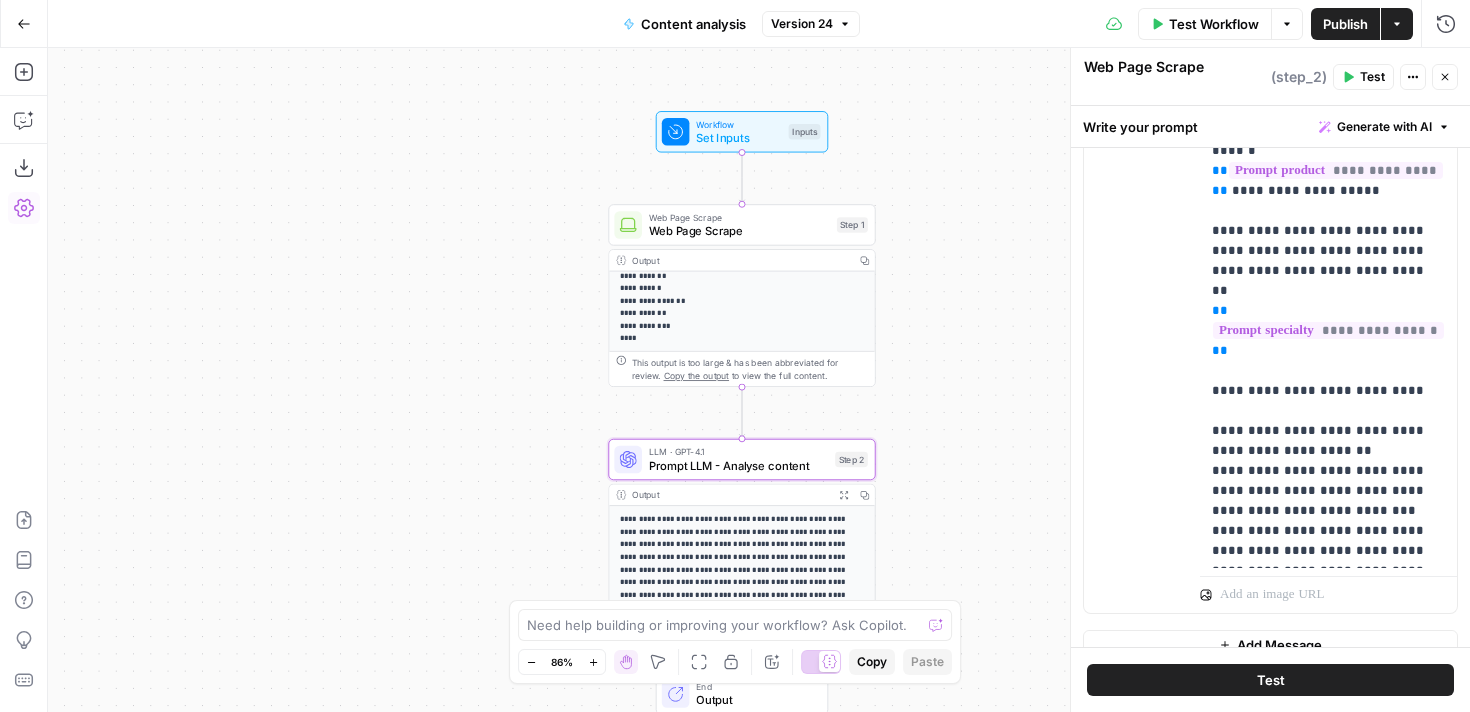 scroll, scrollTop: 697, scrollLeft: 0, axis: vertical 